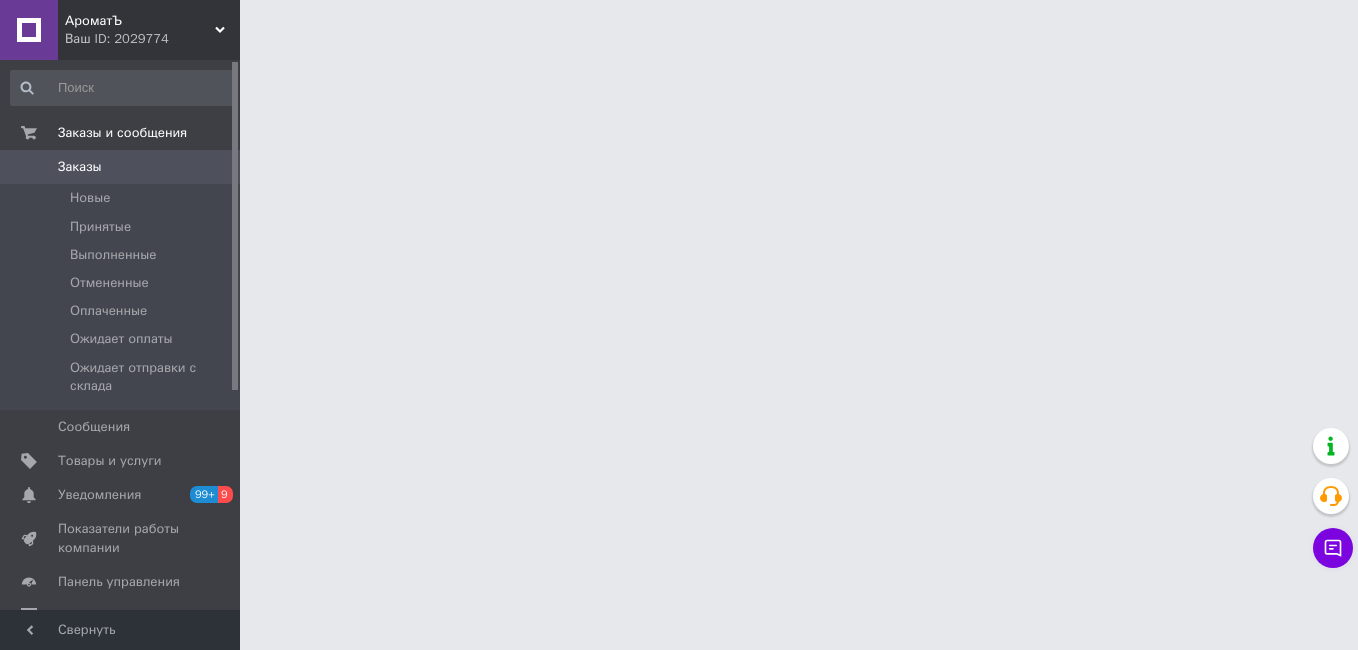 click on "Принятые" at bounding box center (100, 227) 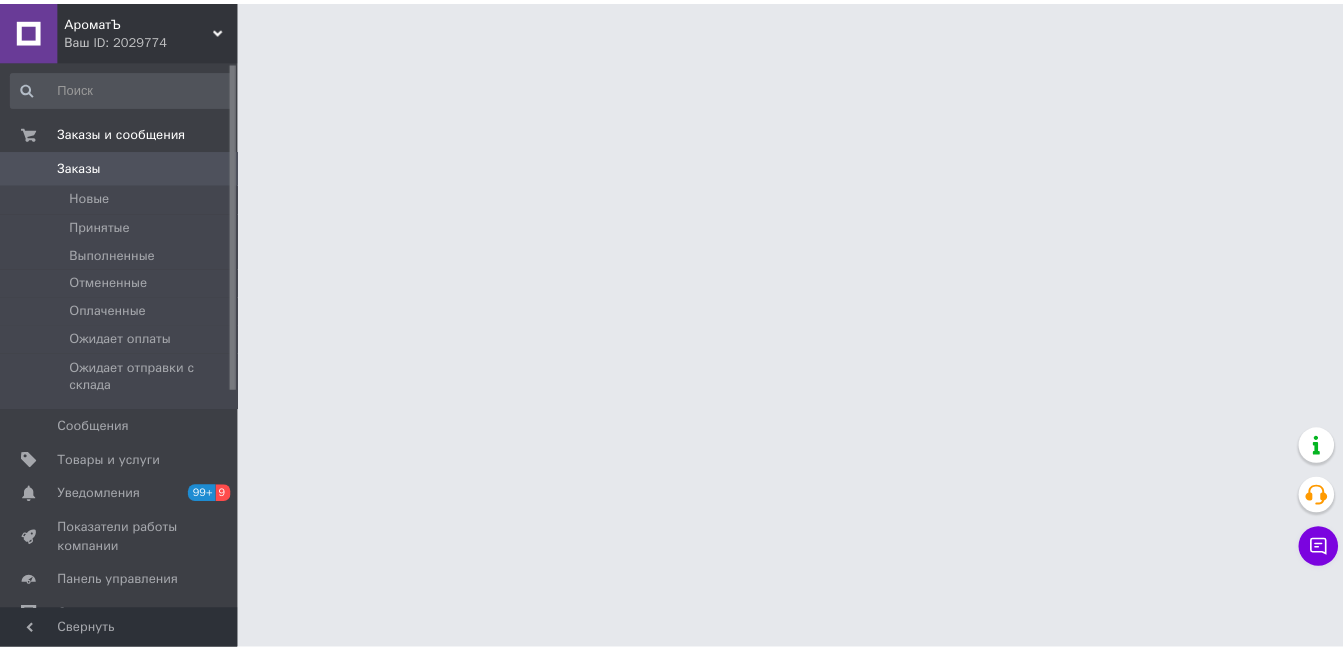 scroll, scrollTop: 0, scrollLeft: 0, axis: both 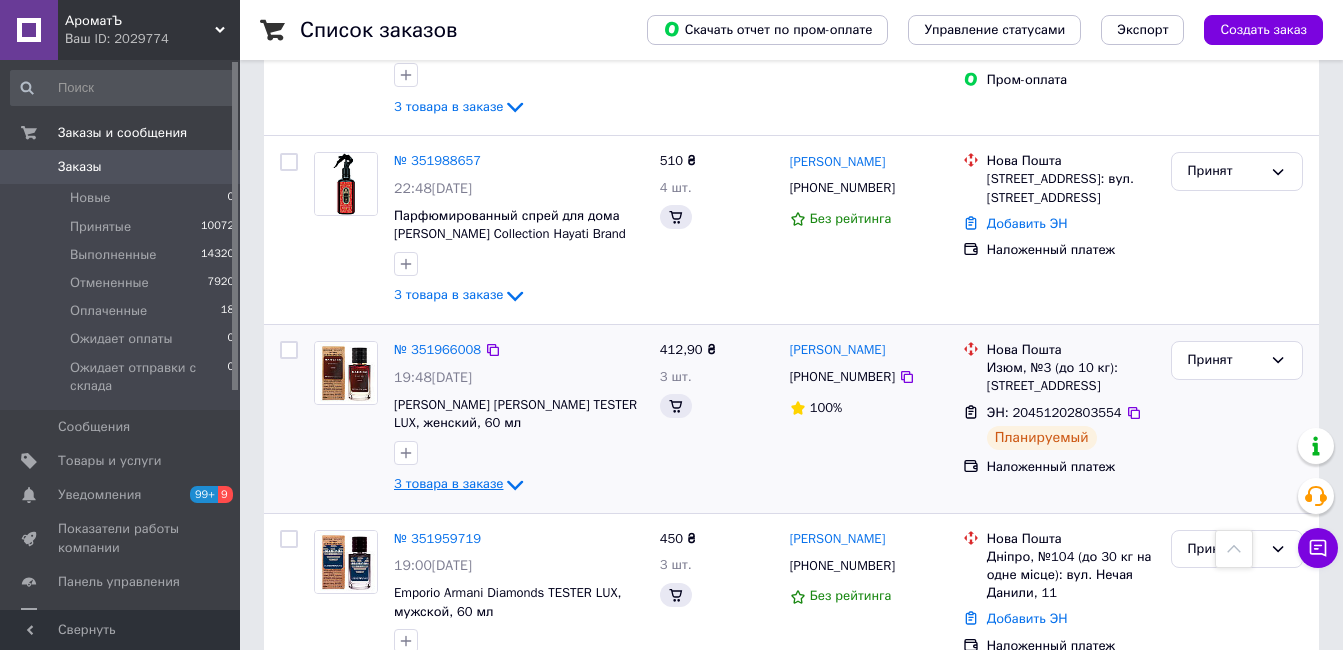 click 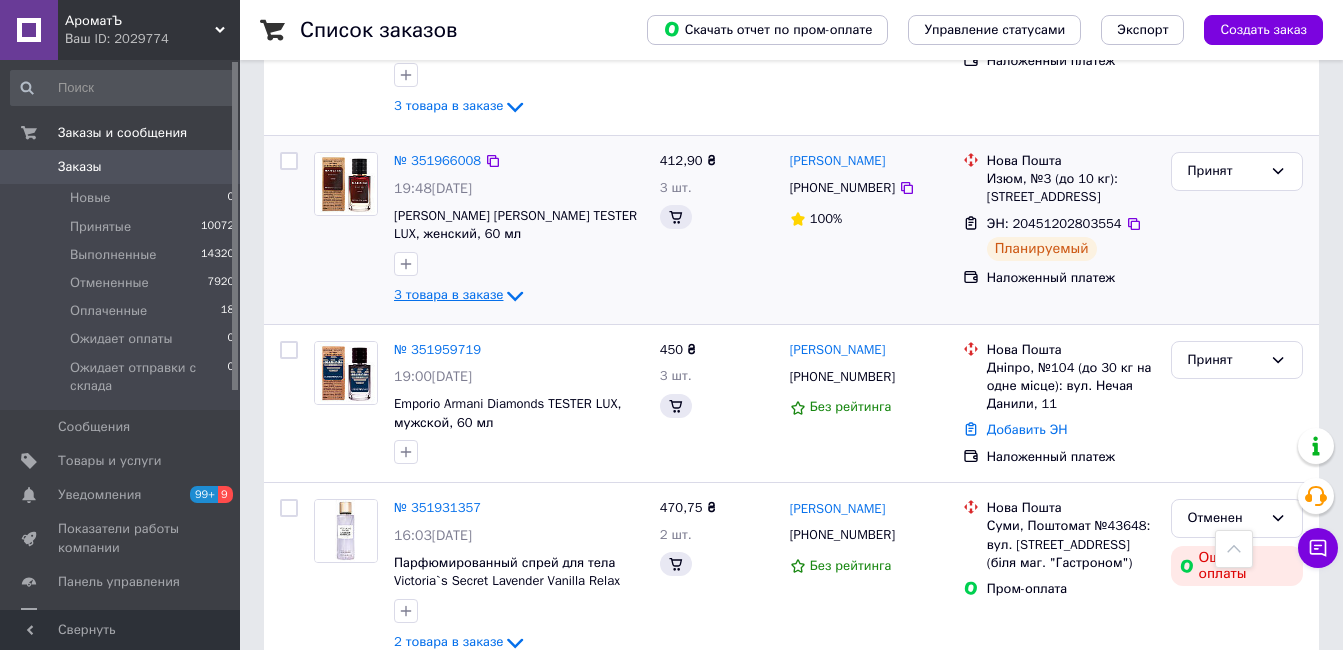 scroll, scrollTop: 700, scrollLeft: 0, axis: vertical 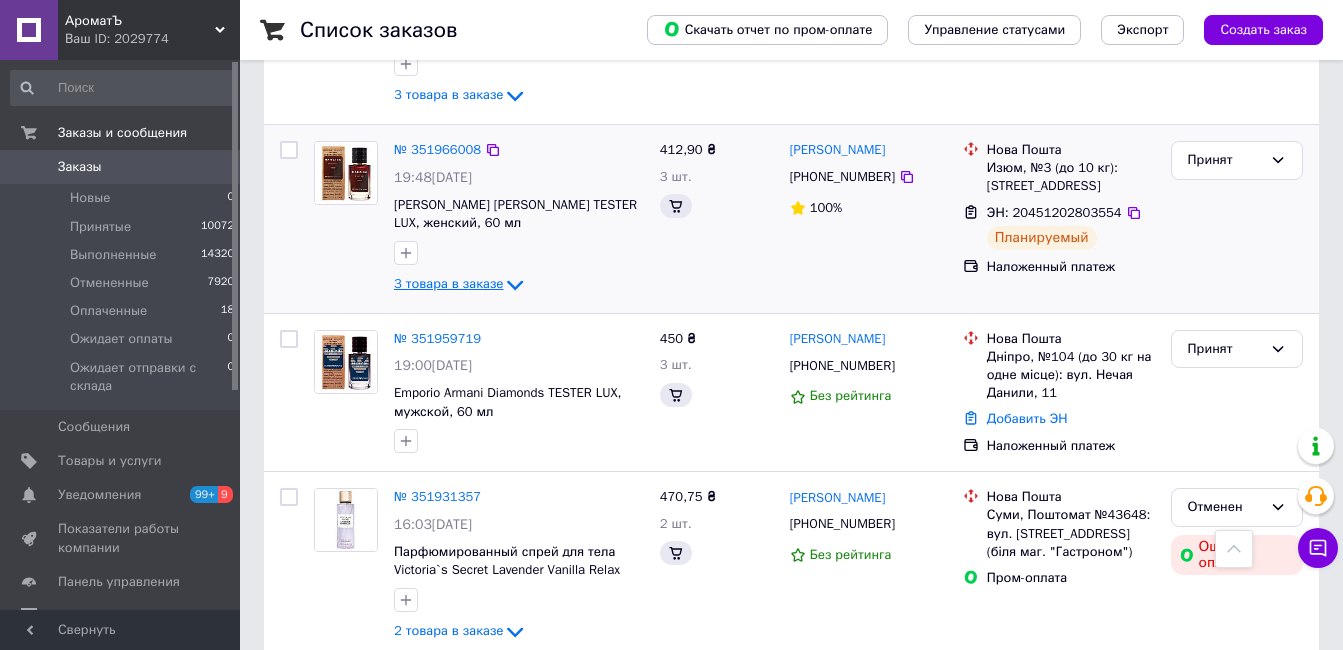 click 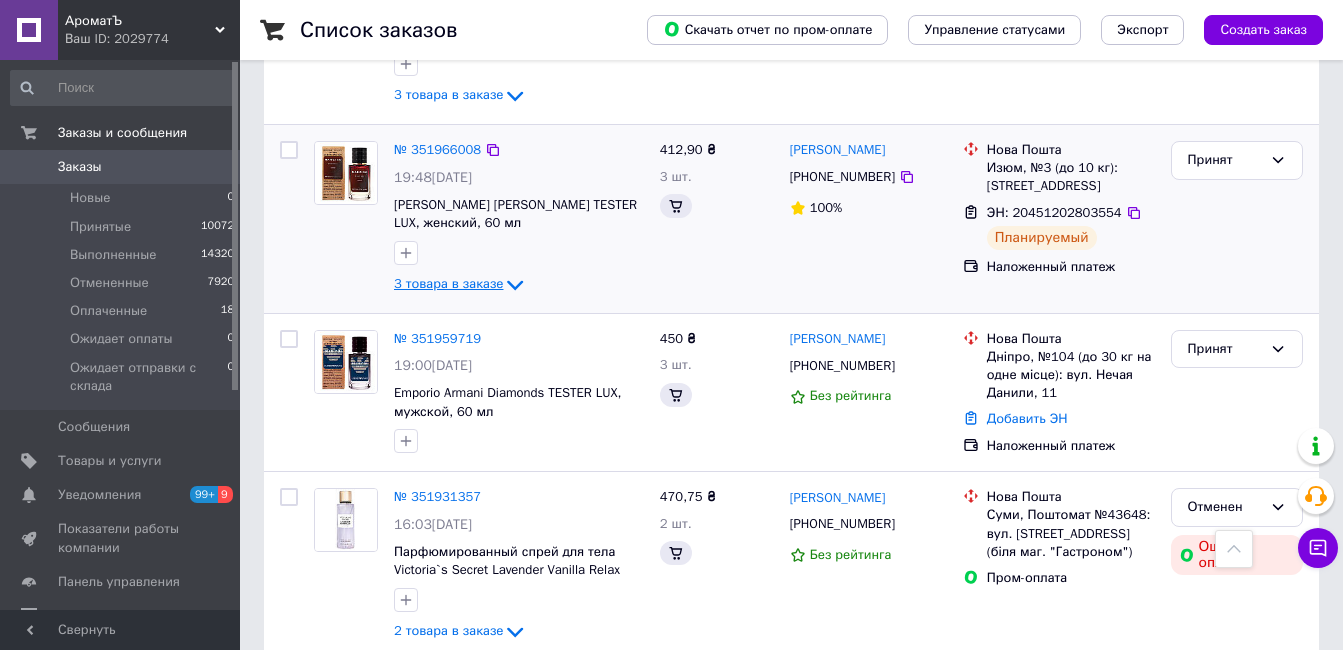 click 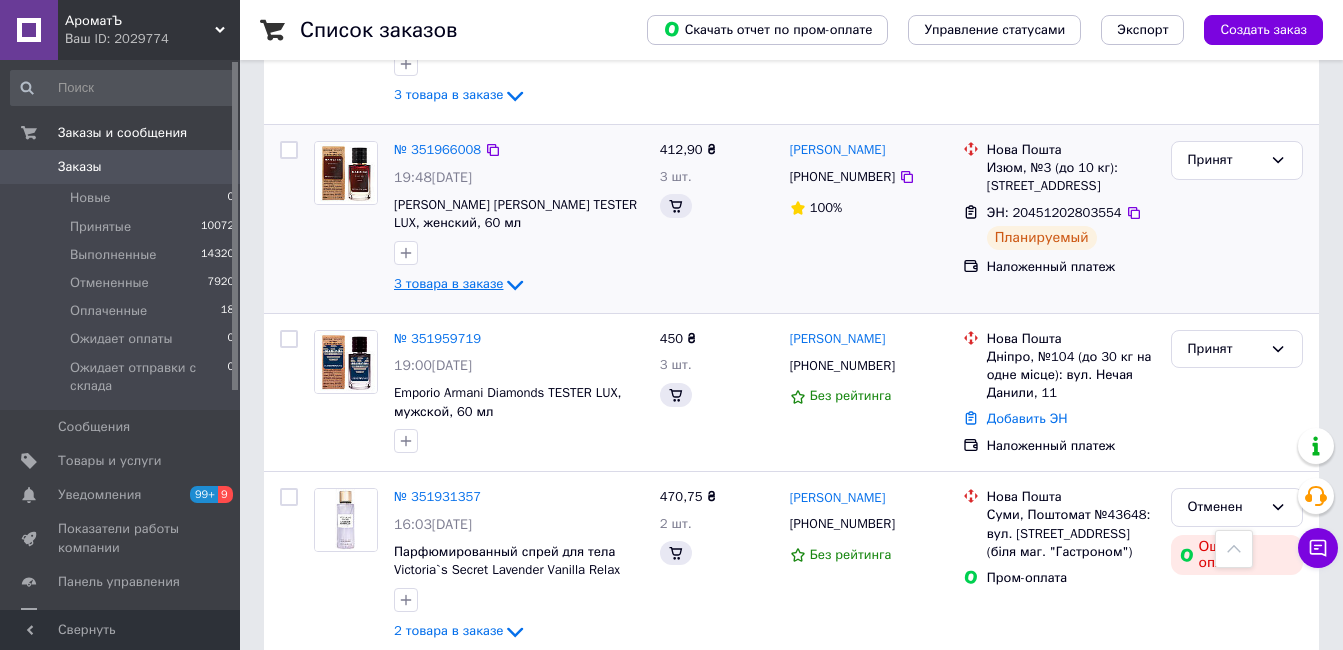 click 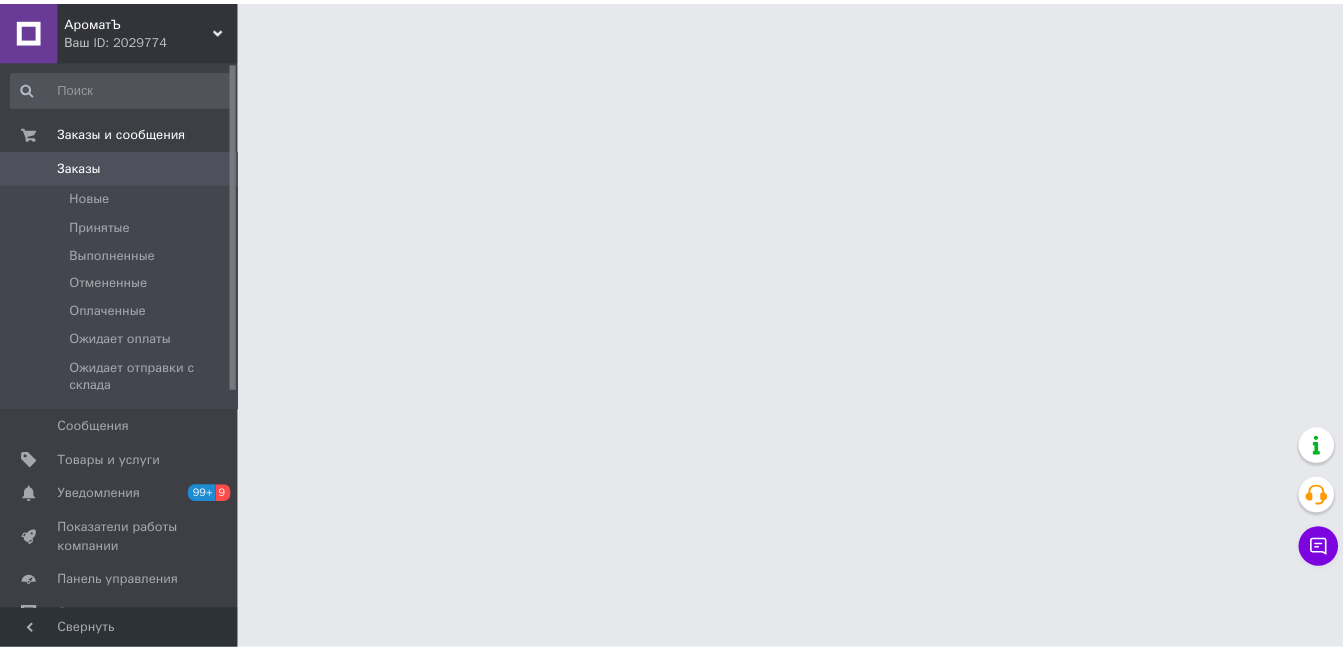 scroll, scrollTop: 0, scrollLeft: 0, axis: both 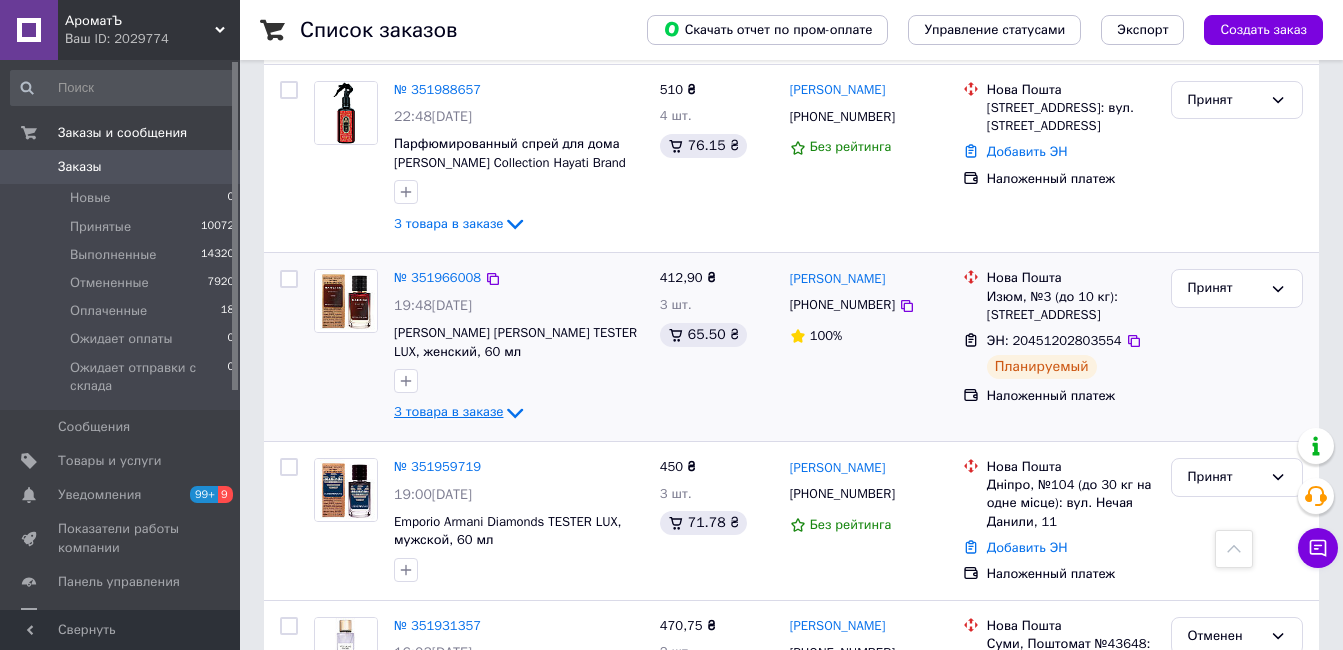 click 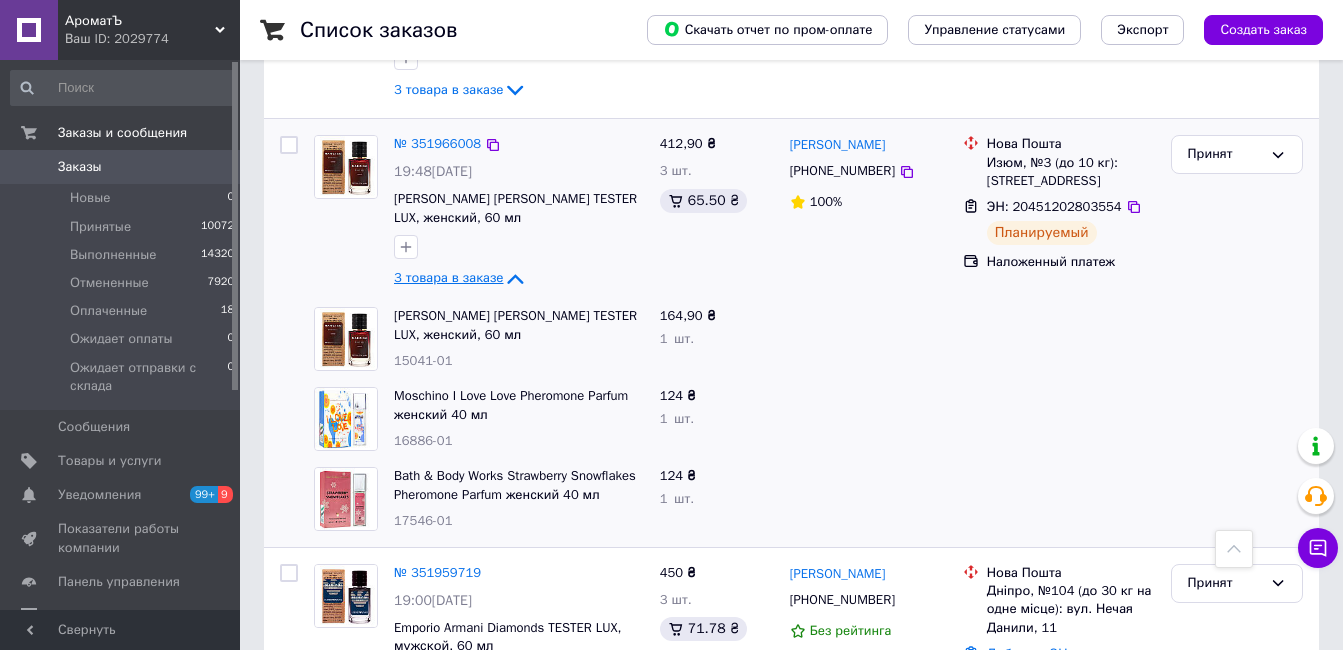 scroll, scrollTop: 300, scrollLeft: 0, axis: vertical 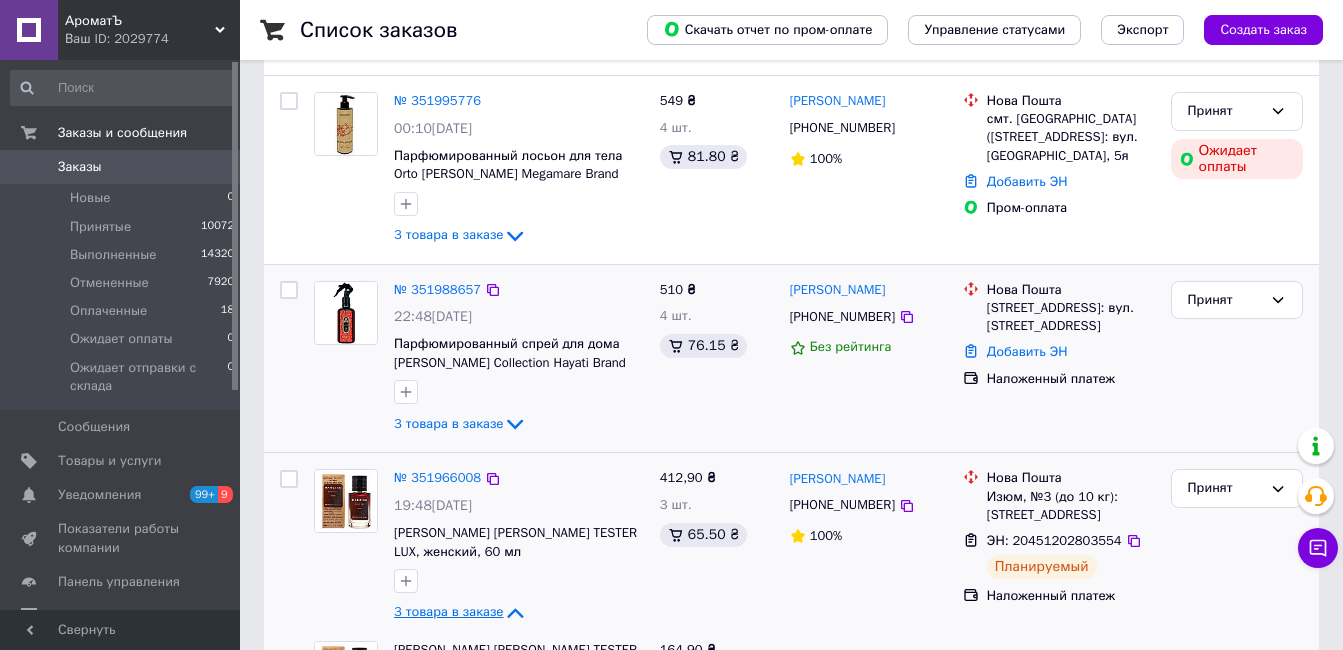 drag, startPoint x: 508, startPoint y: 420, endPoint x: 649, endPoint y: 374, distance: 148.31386 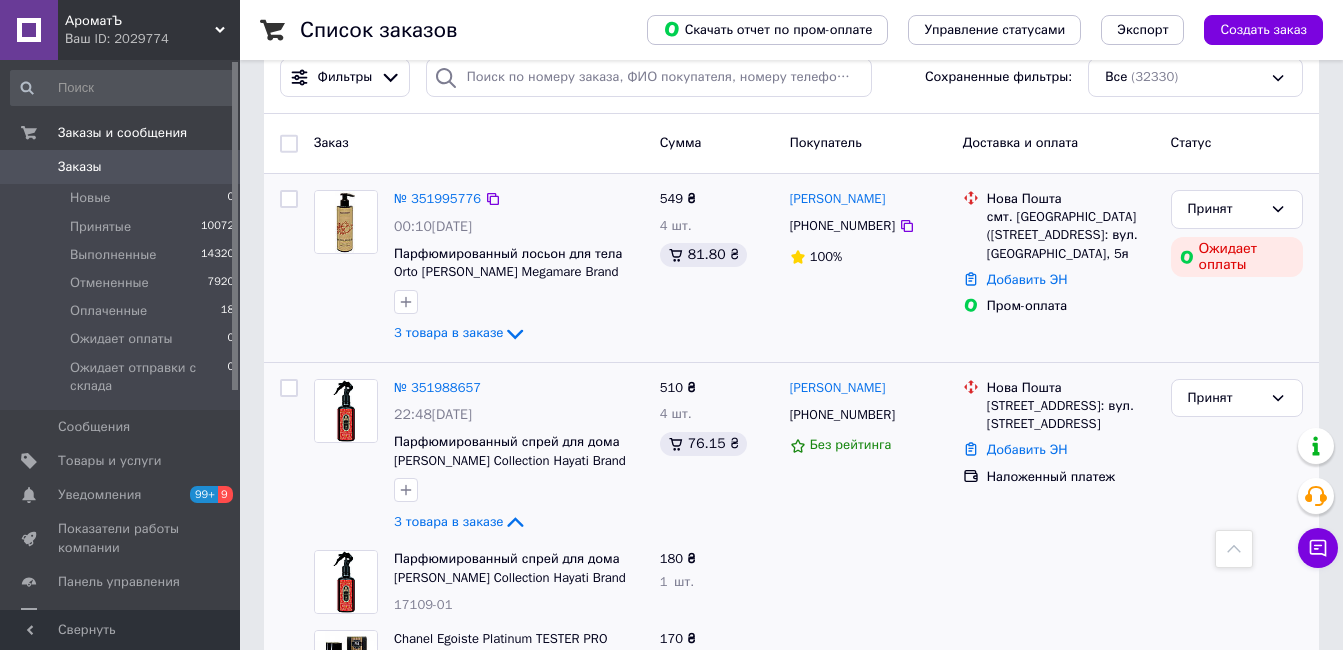 scroll, scrollTop: 200, scrollLeft: 0, axis: vertical 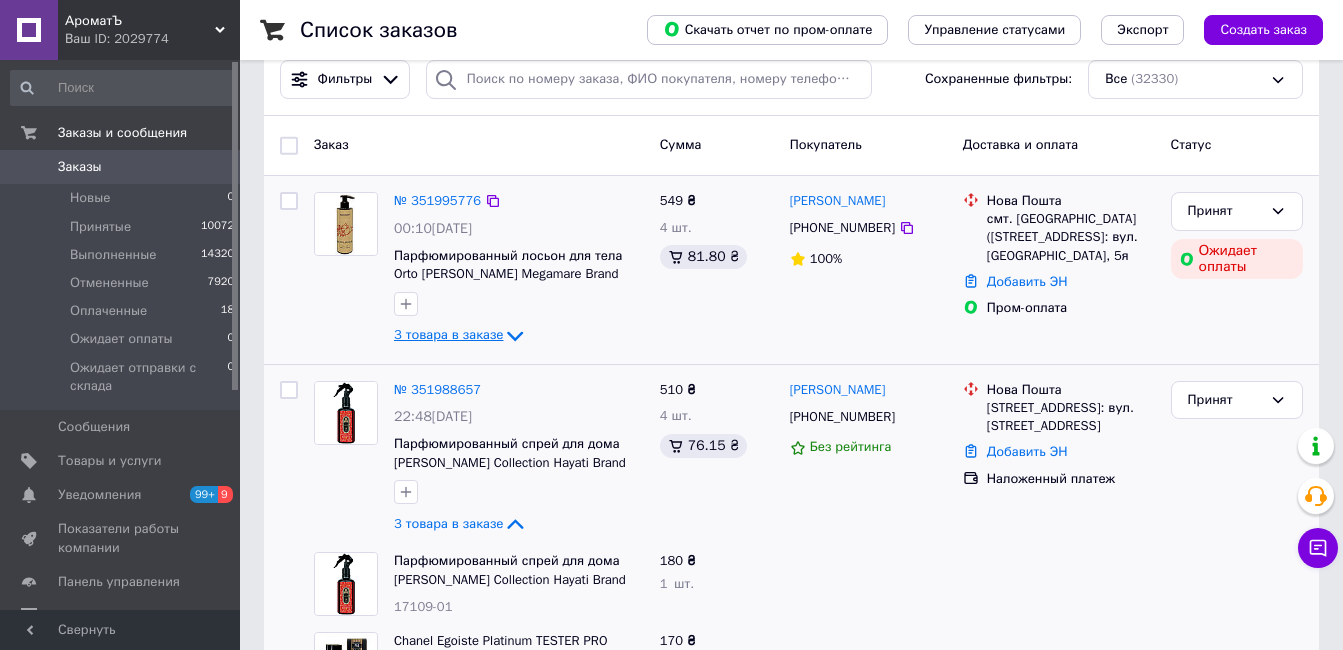 click 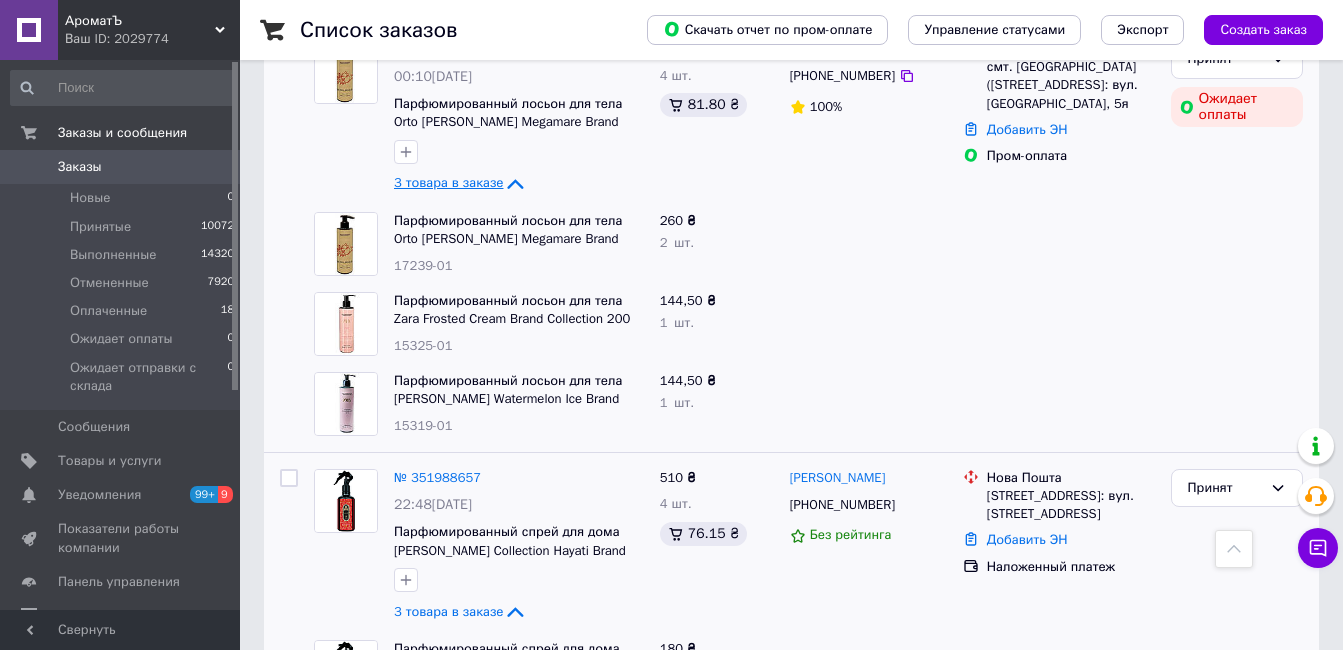 scroll, scrollTop: 200, scrollLeft: 0, axis: vertical 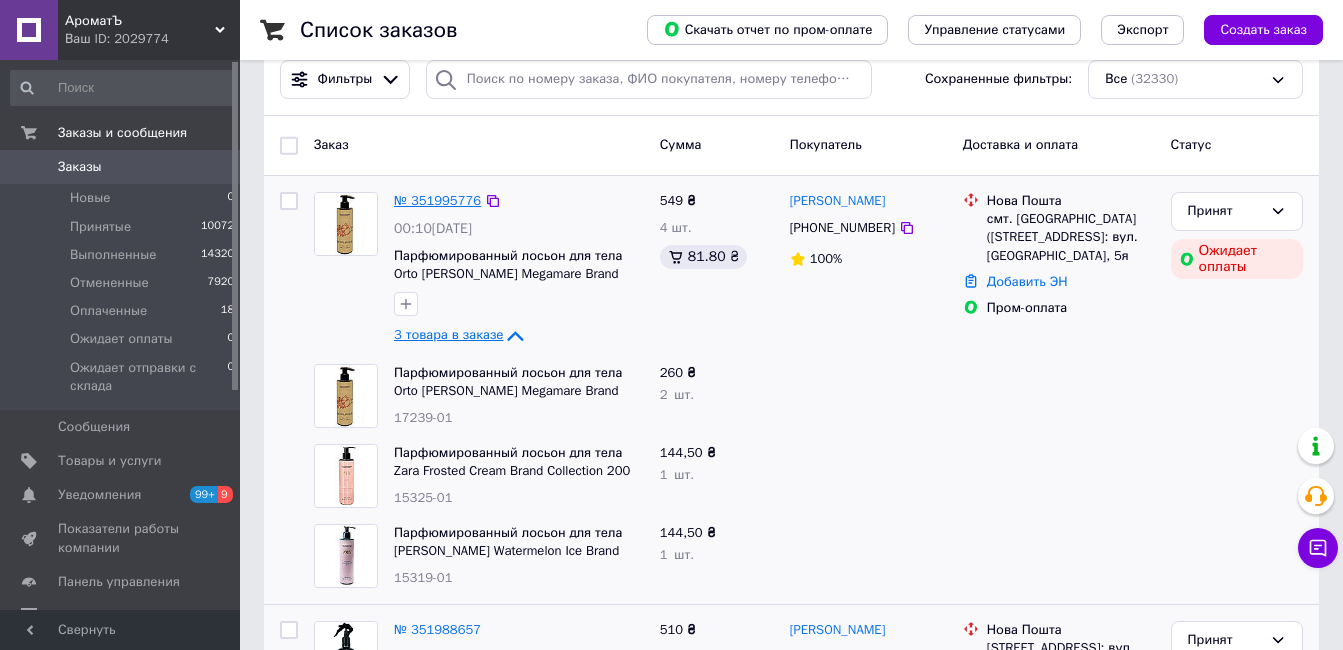 click on "№ 351995776" at bounding box center (437, 200) 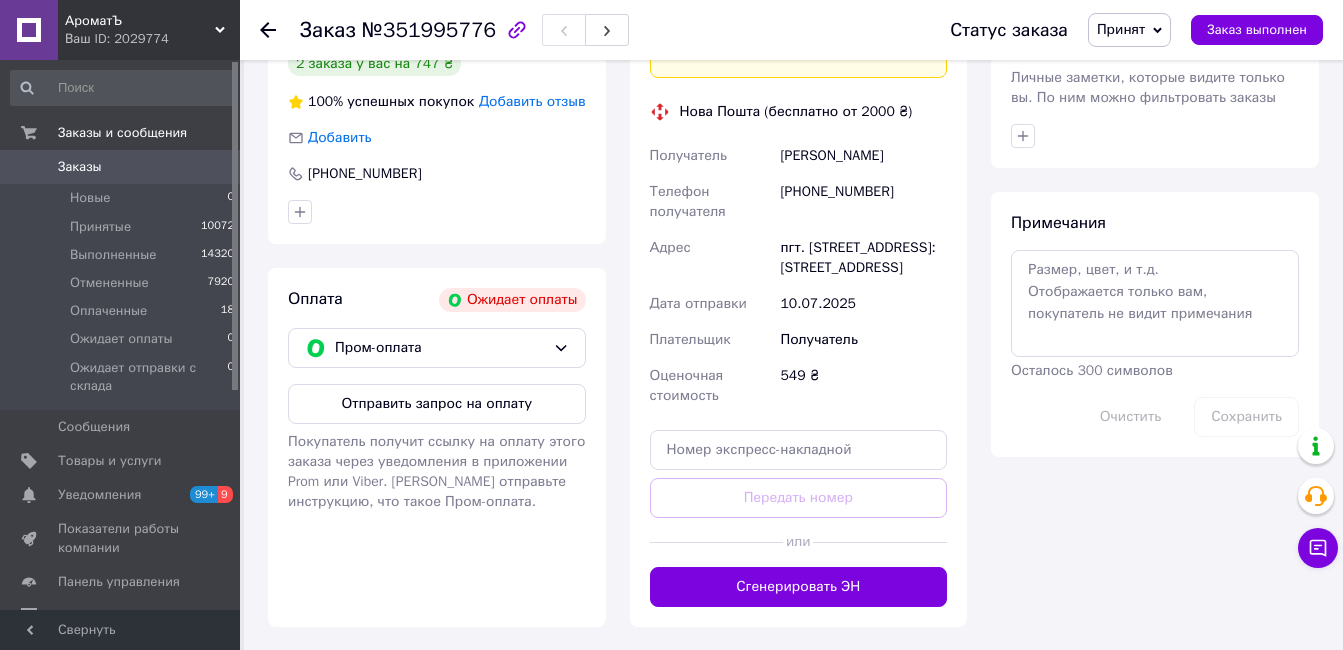 scroll, scrollTop: 1100, scrollLeft: 0, axis: vertical 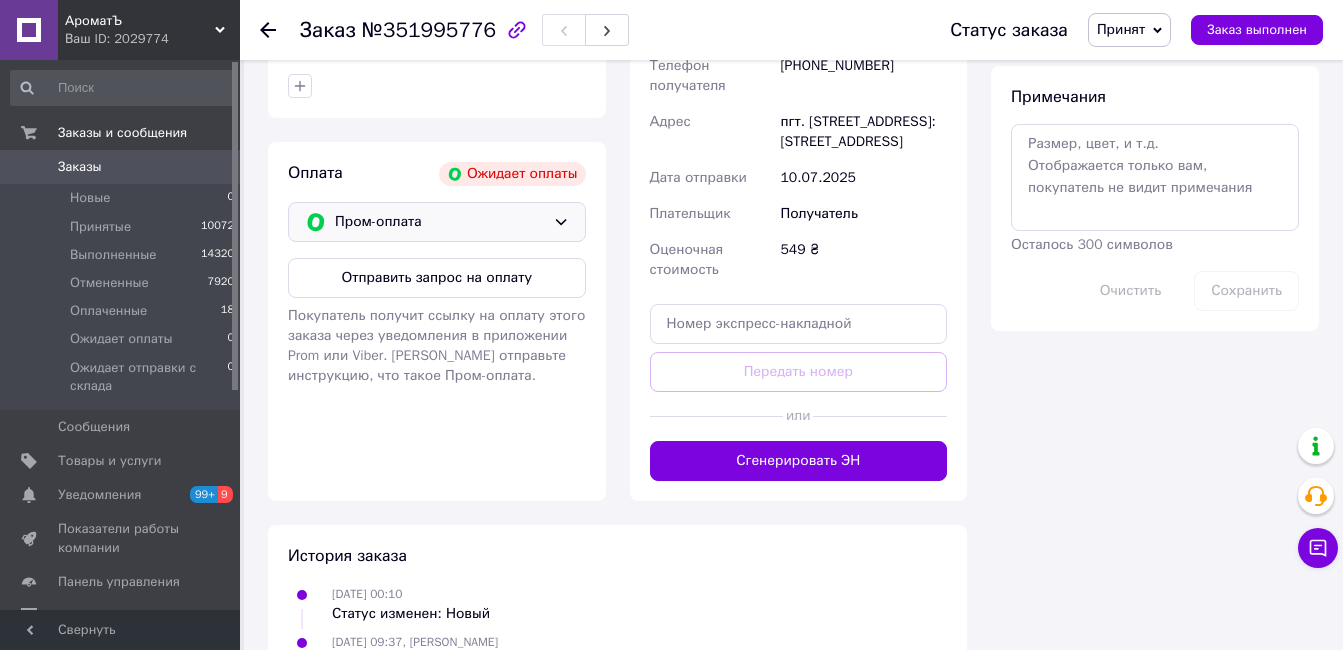 click 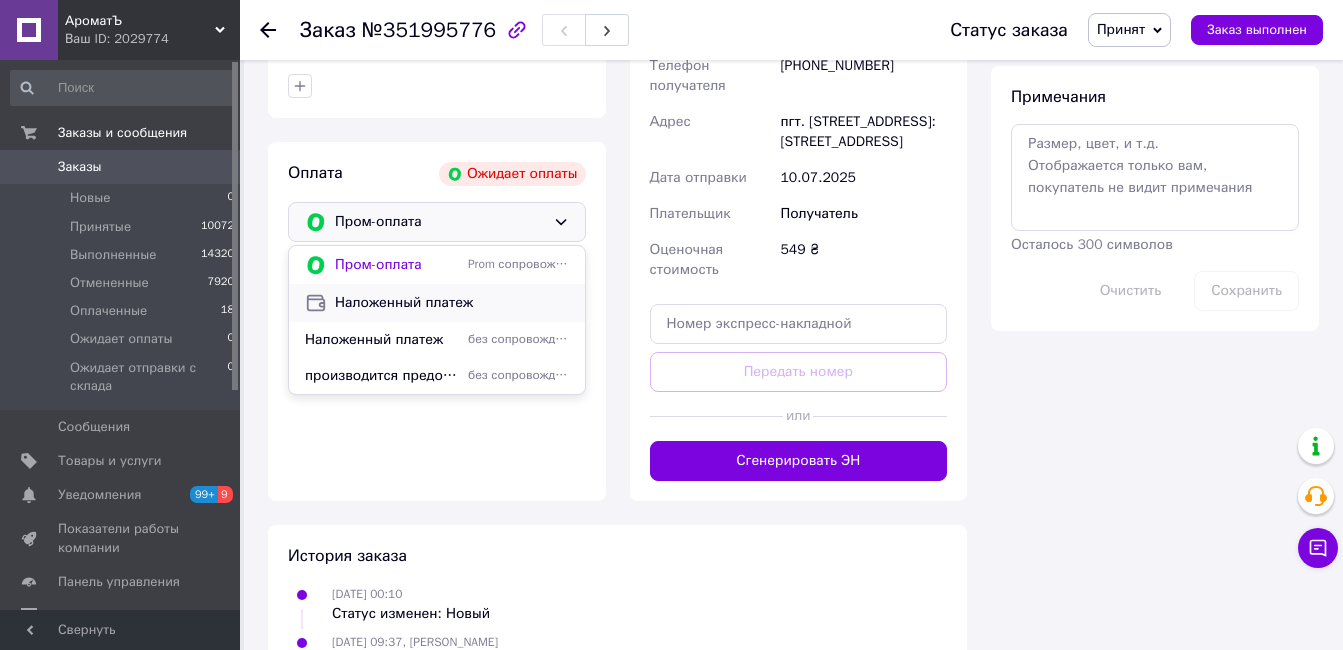 click on "Наложенный платеж" at bounding box center (452, 303) 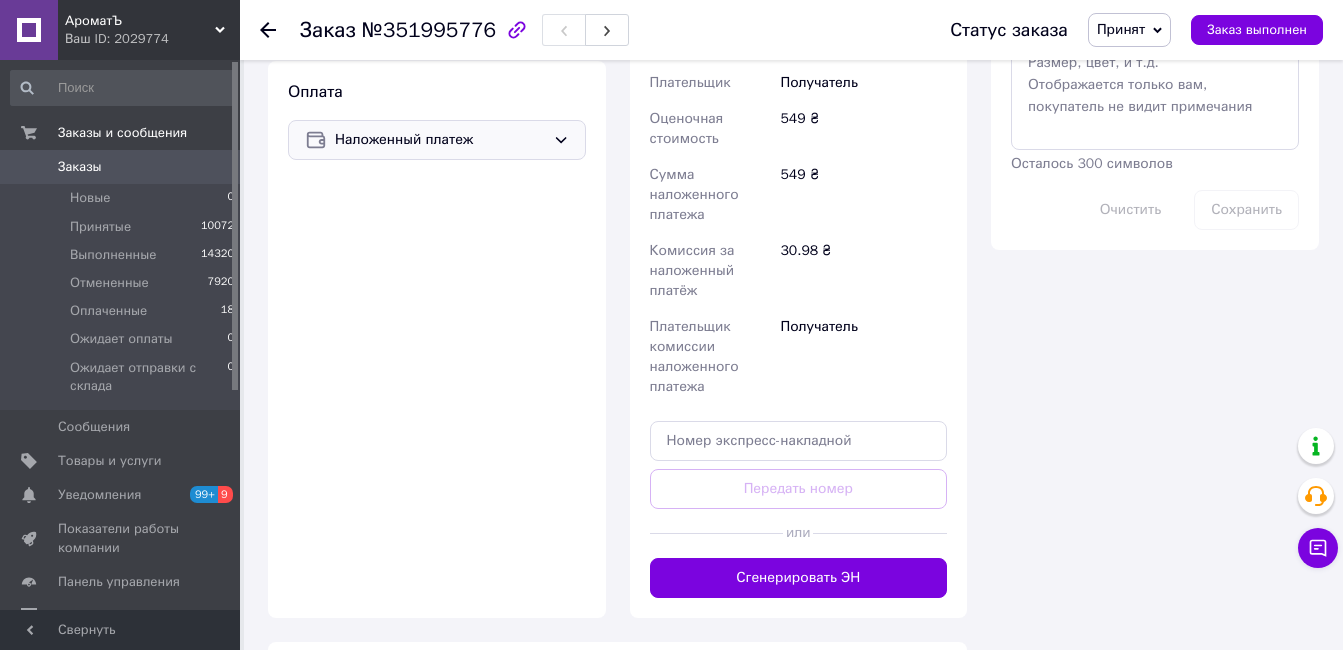 scroll, scrollTop: 1400, scrollLeft: 0, axis: vertical 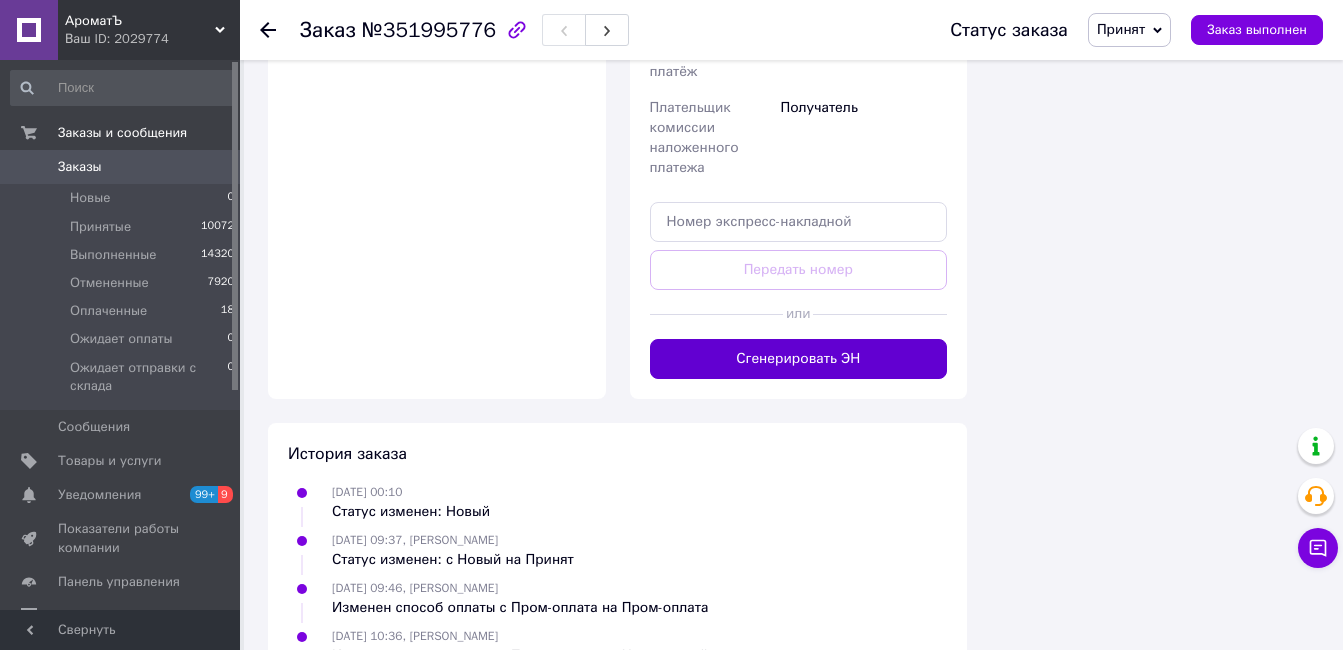 click on "Сгенерировать ЭН" at bounding box center (799, 359) 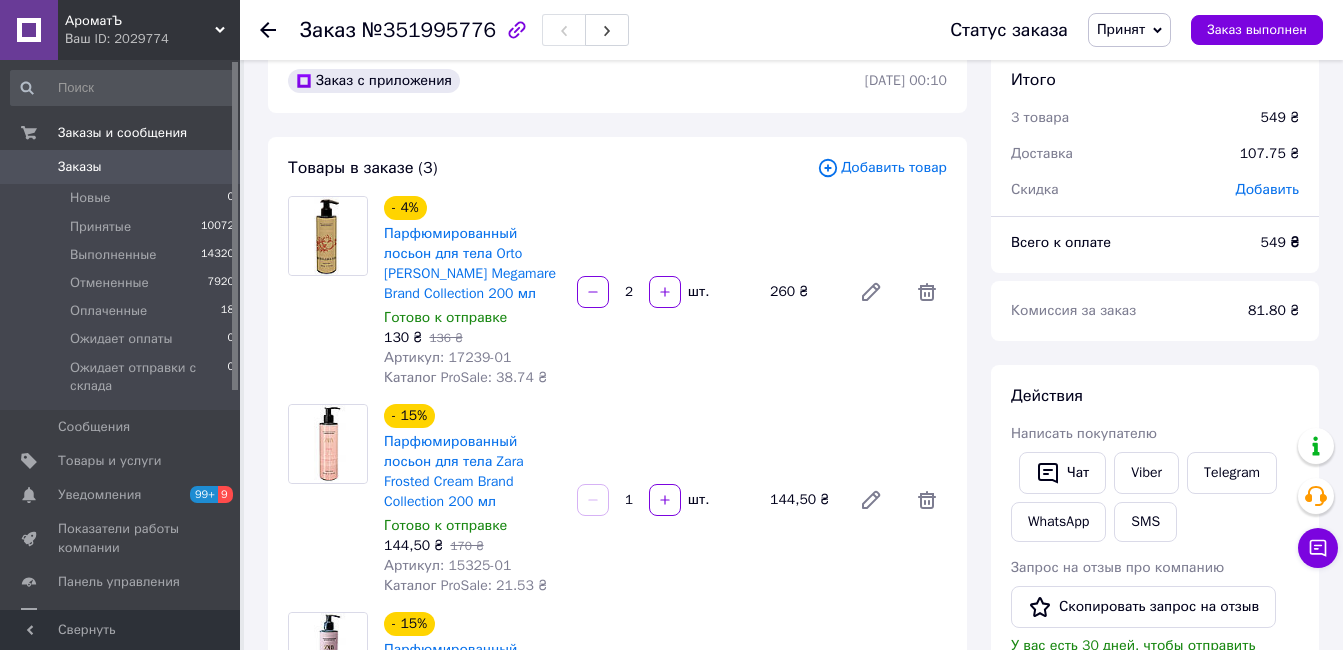 scroll, scrollTop: 0, scrollLeft: 0, axis: both 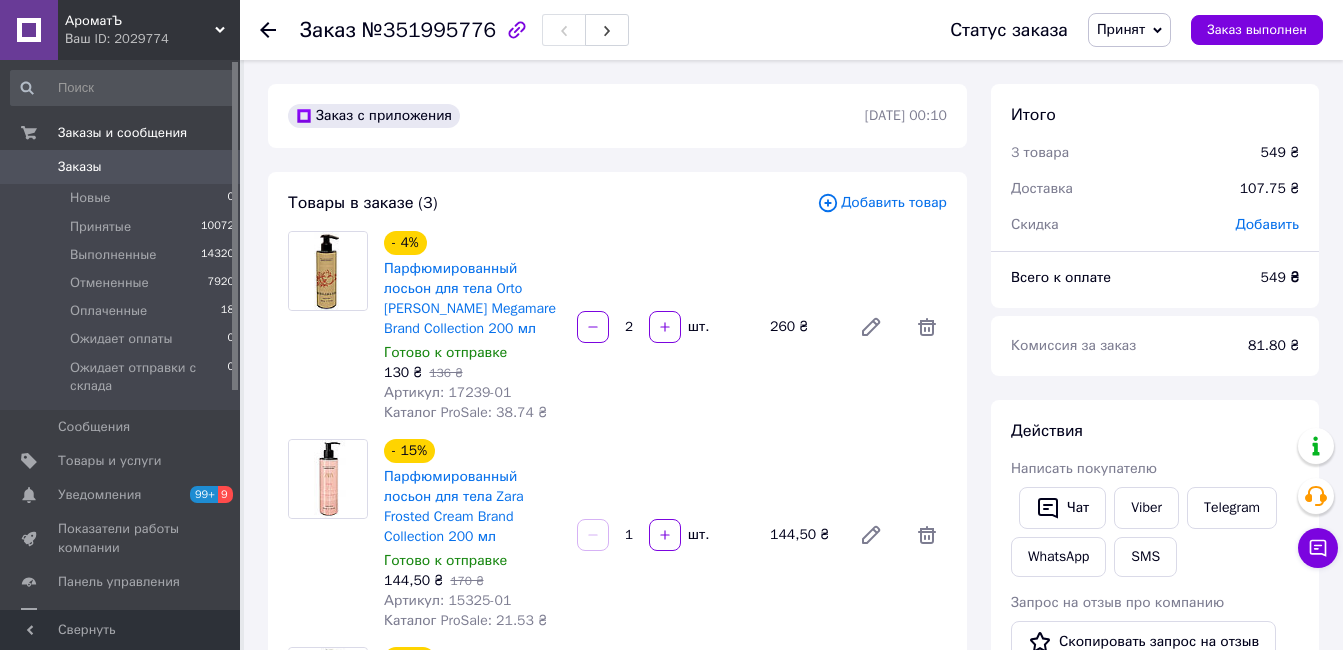 click on "Заказы" at bounding box center (121, 167) 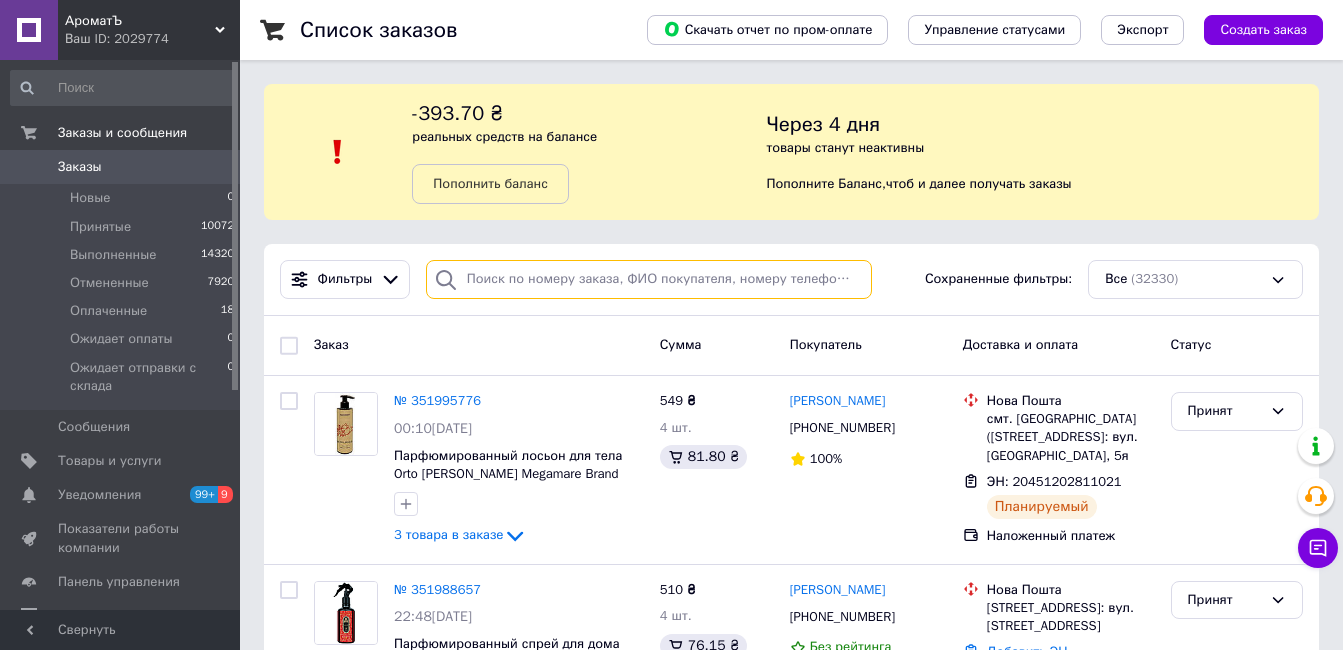 click at bounding box center [649, 279] 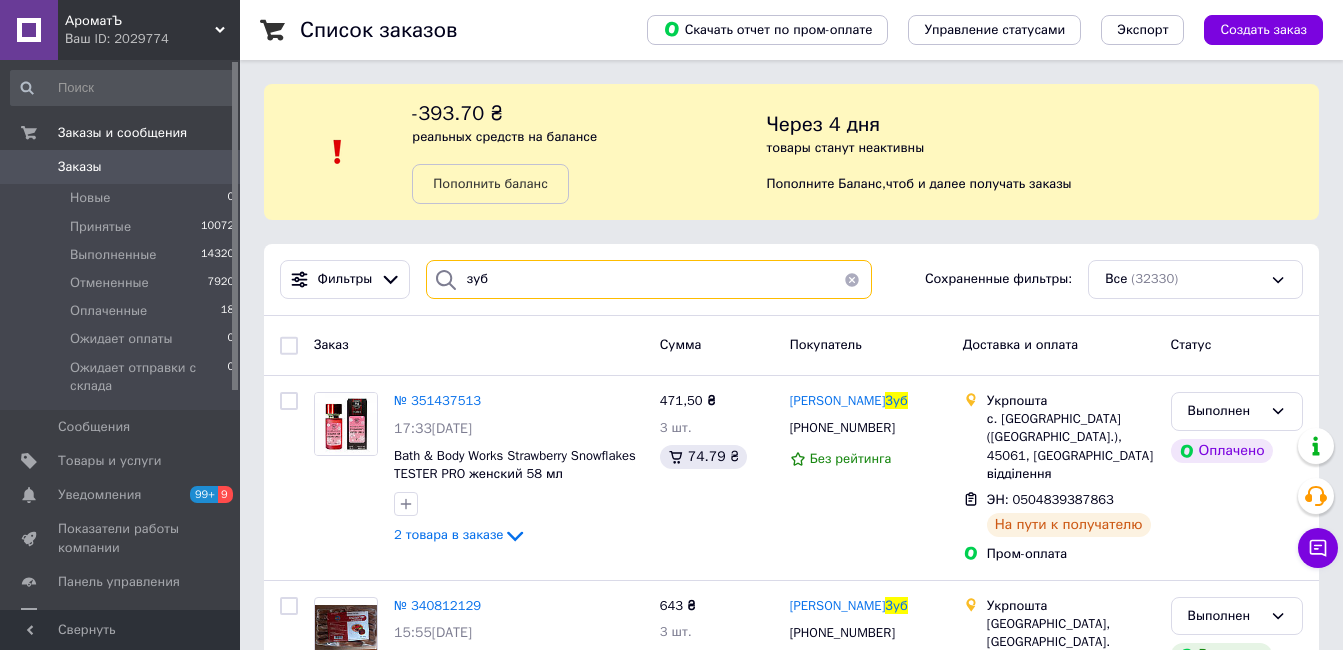 drag, startPoint x: 530, startPoint y: 280, endPoint x: 334, endPoint y: 256, distance: 197.46393 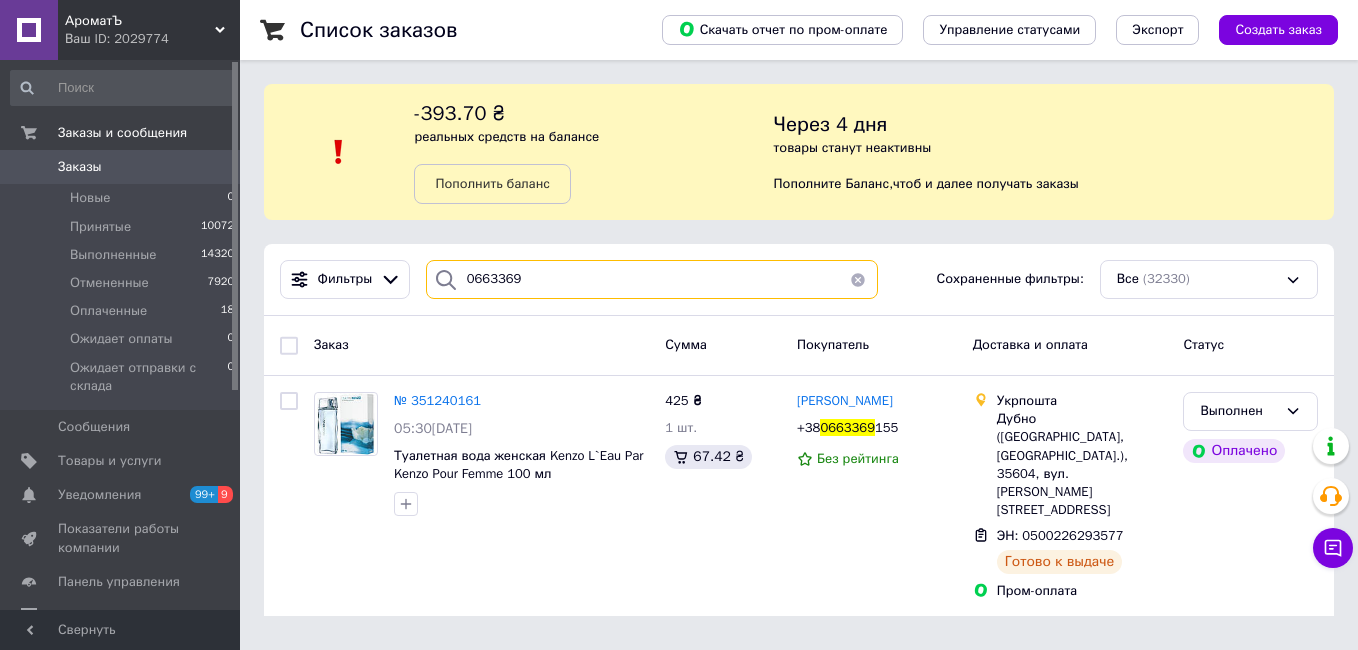 drag, startPoint x: 499, startPoint y: 279, endPoint x: 423, endPoint y: 276, distance: 76.05919 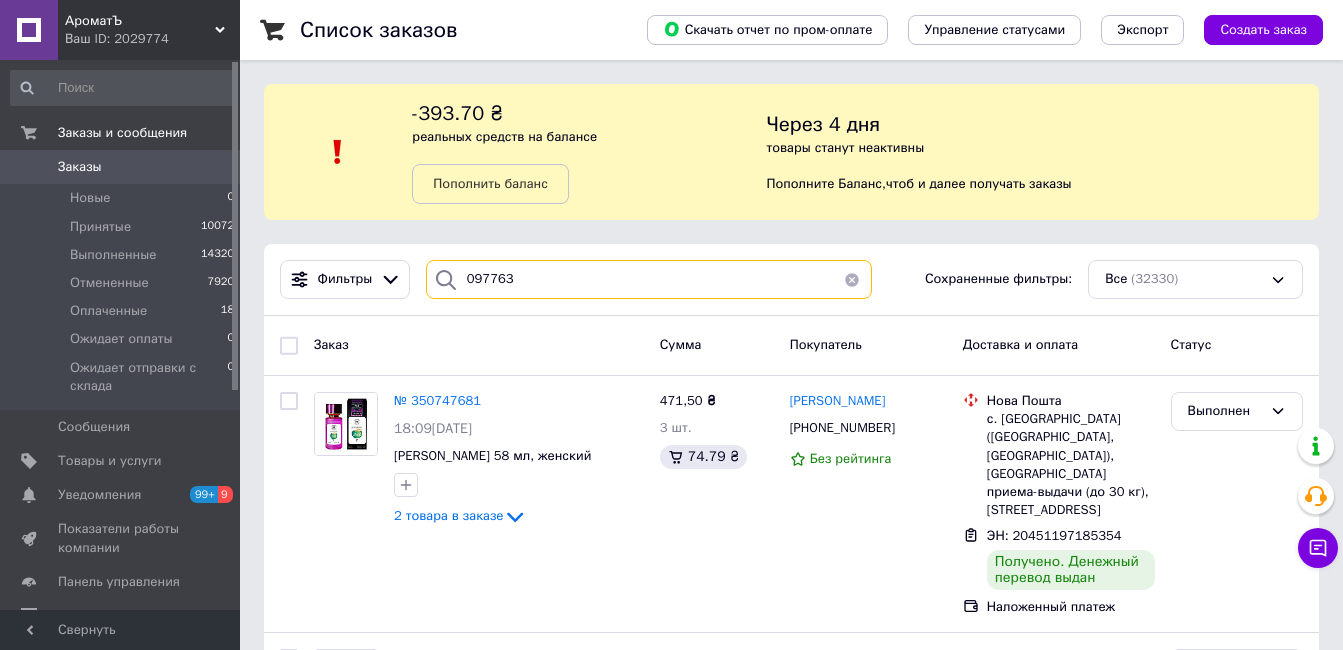 drag, startPoint x: 541, startPoint y: 287, endPoint x: 441, endPoint y: 278, distance: 100.40418 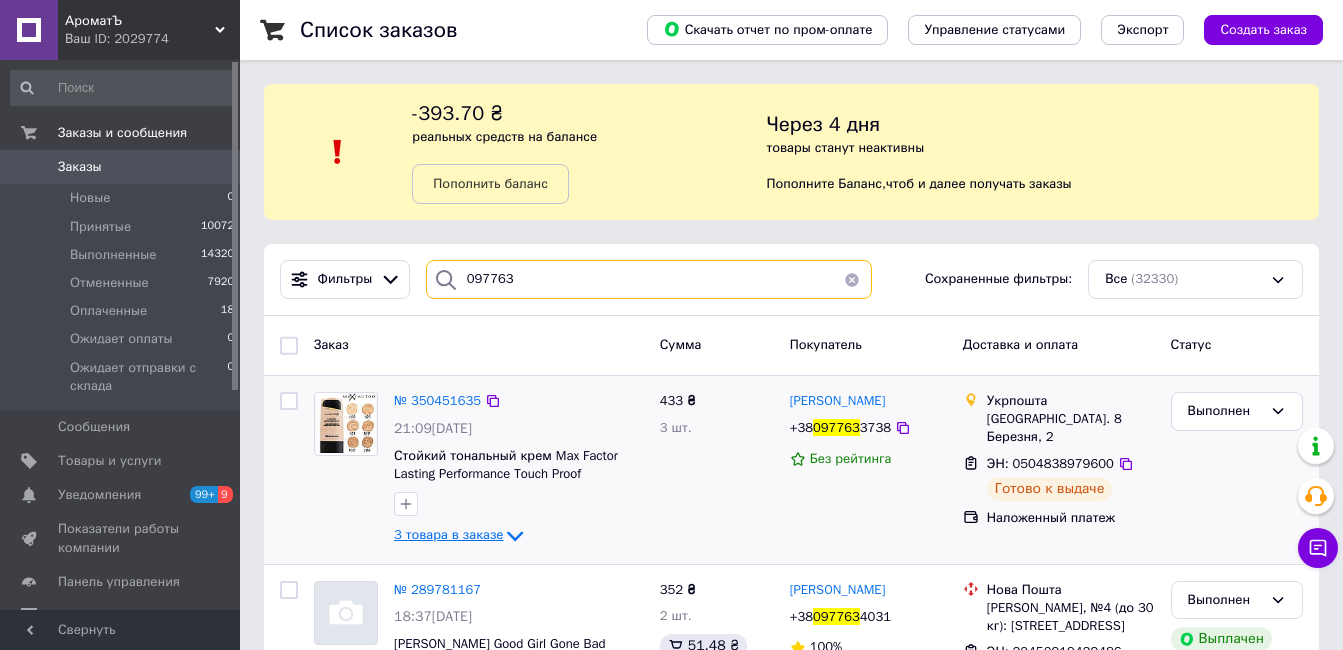 type on "097763" 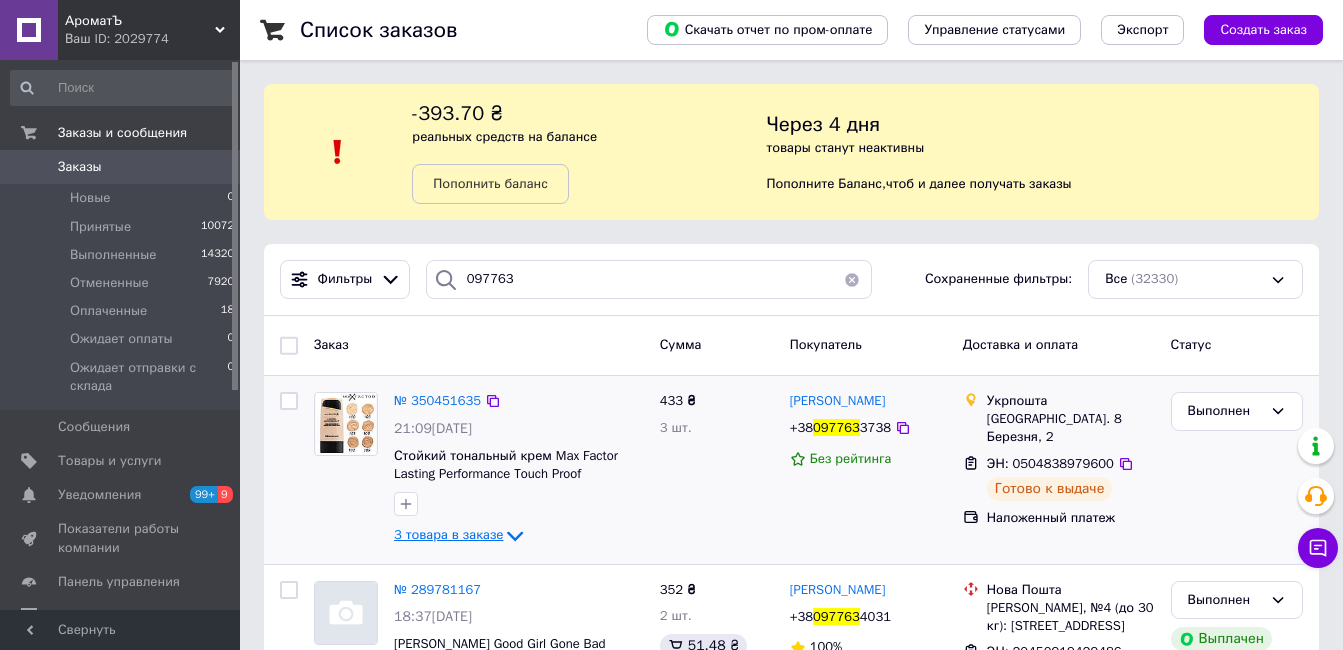 click 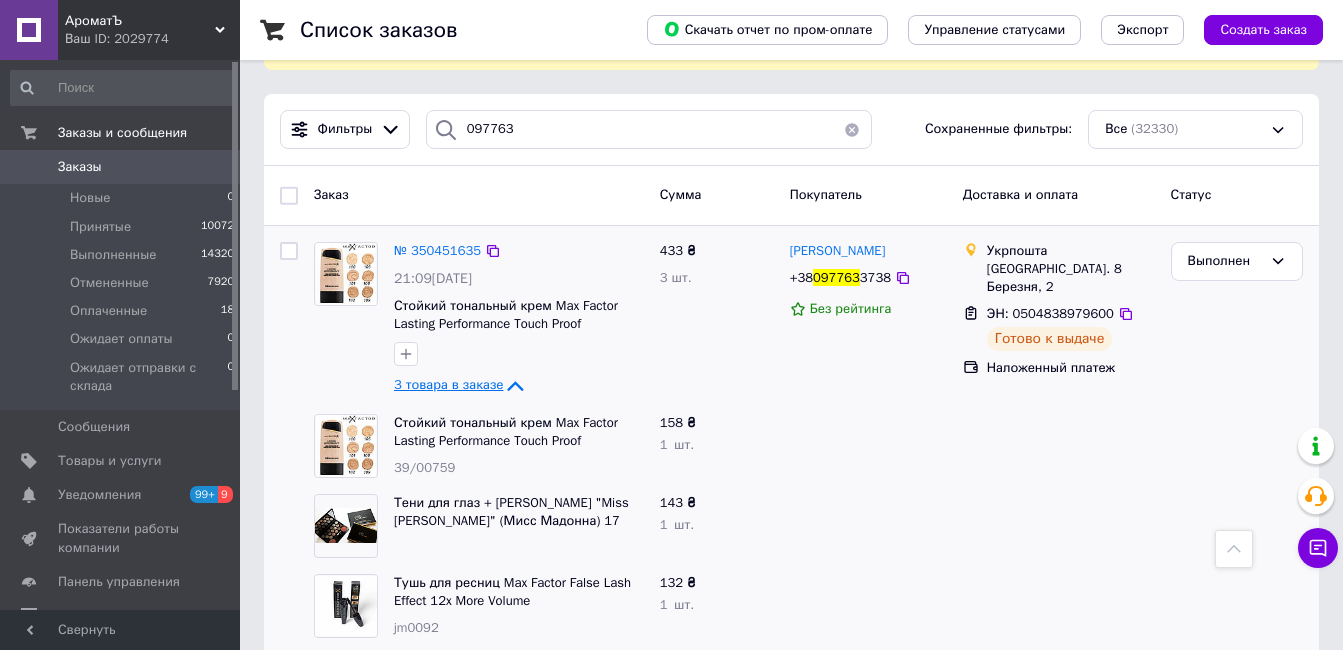 scroll, scrollTop: 100, scrollLeft: 0, axis: vertical 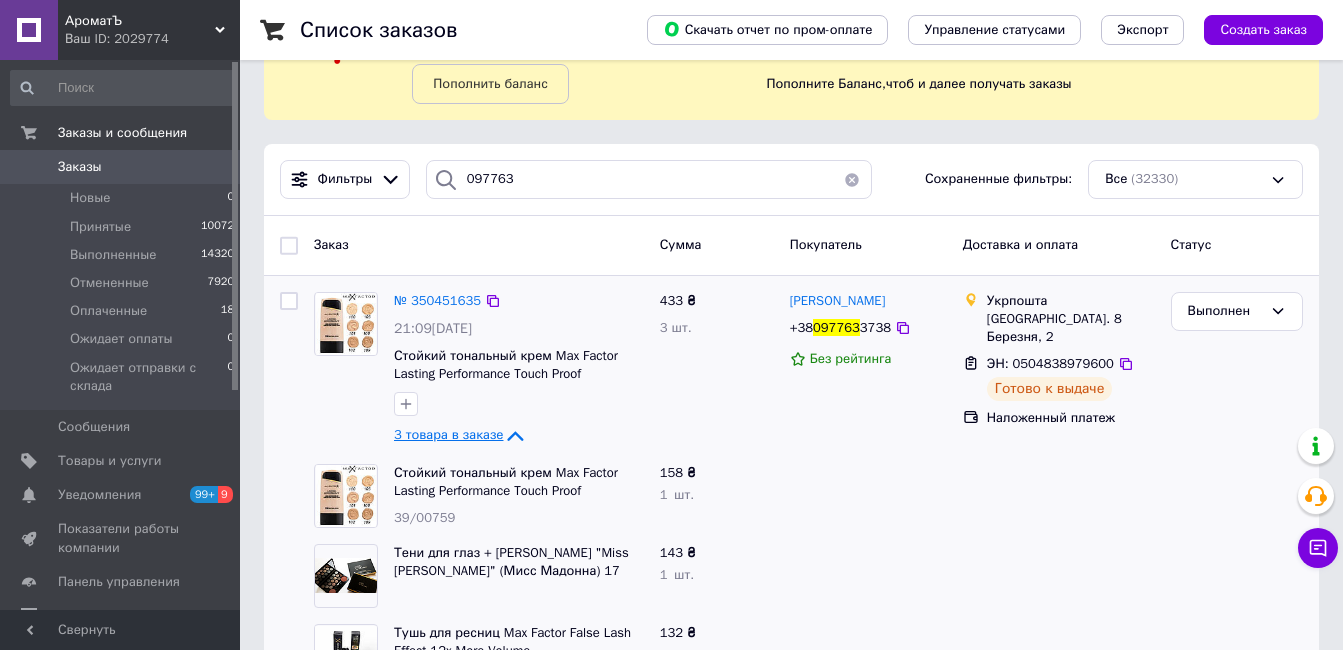 click at bounding box center [852, 179] 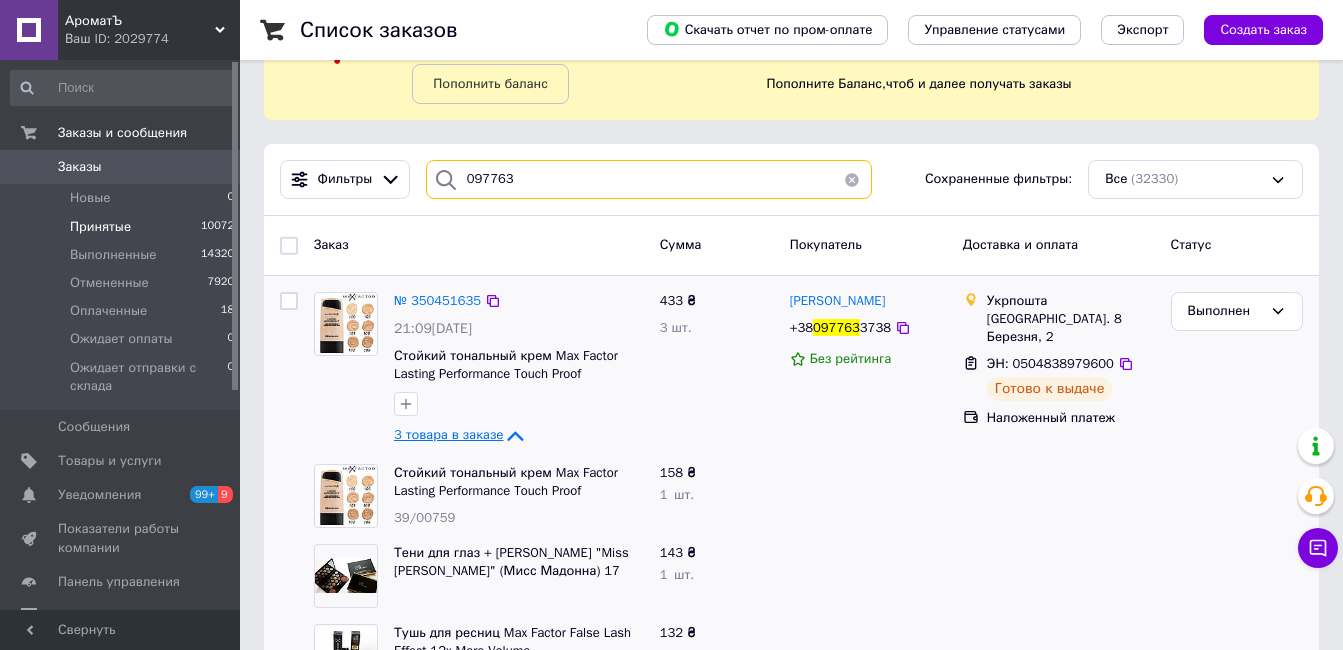 type 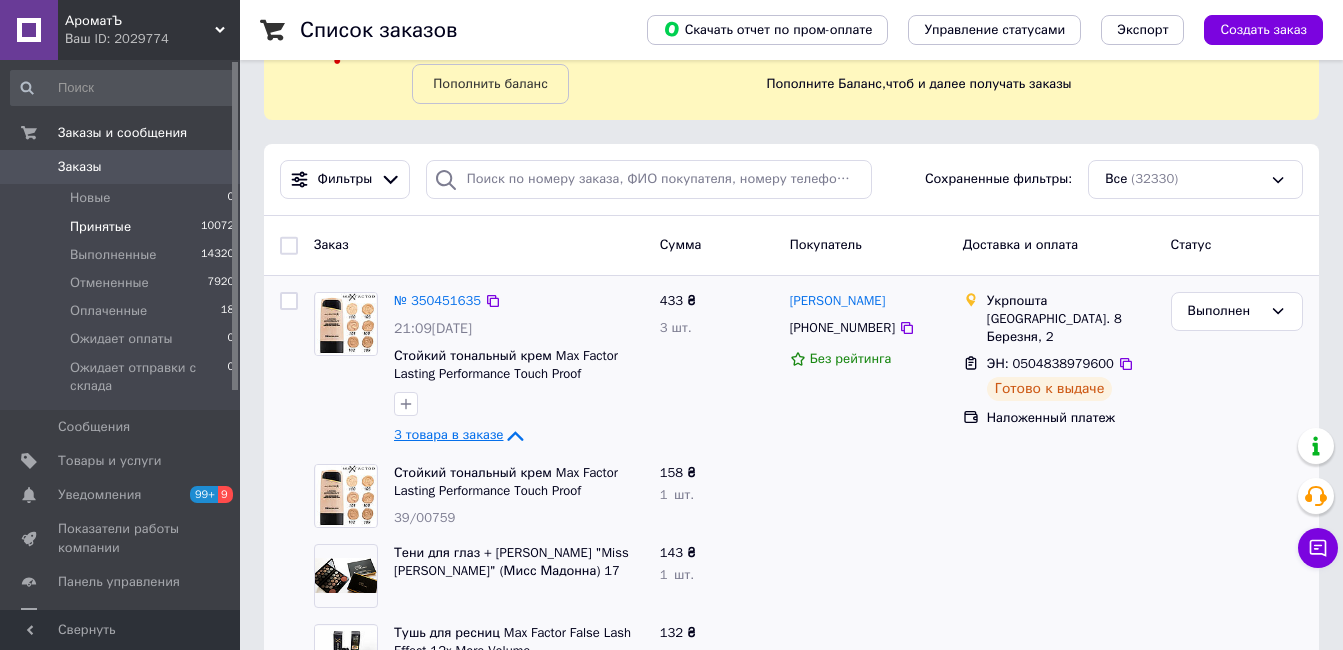 click on "Принятые 10072" at bounding box center (123, 227) 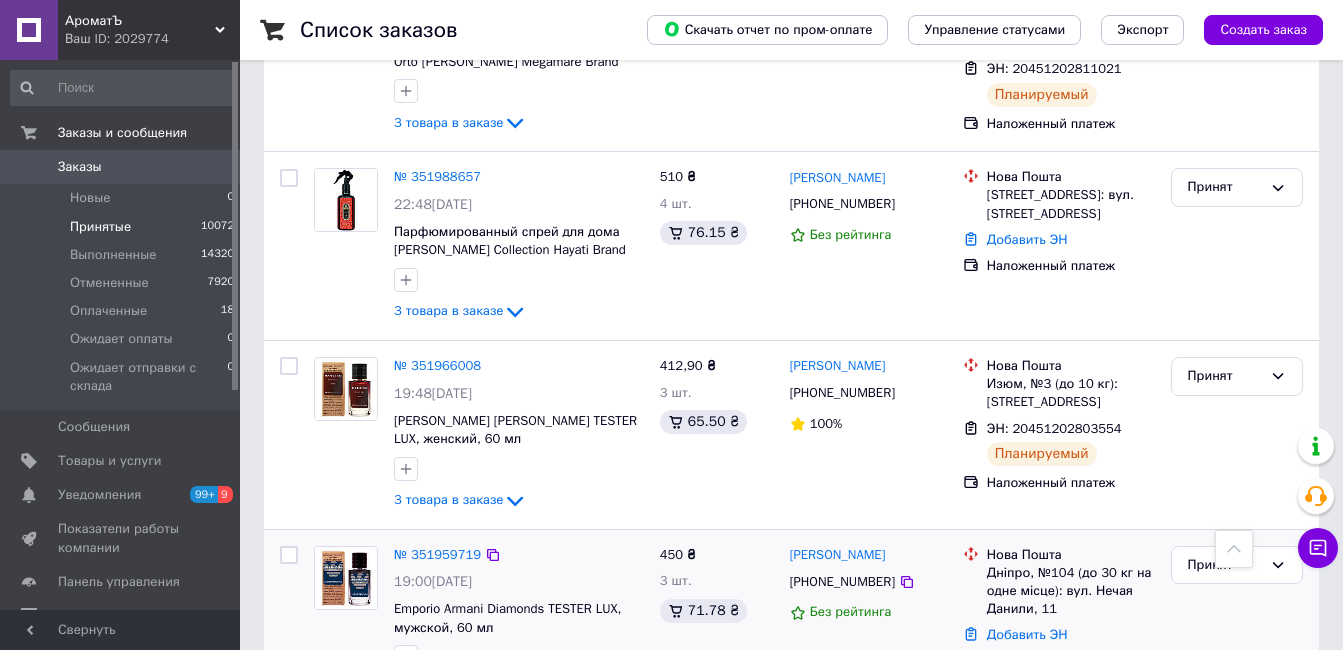 scroll, scrollTop: 400, scrollLeft: 0, axis: vertical 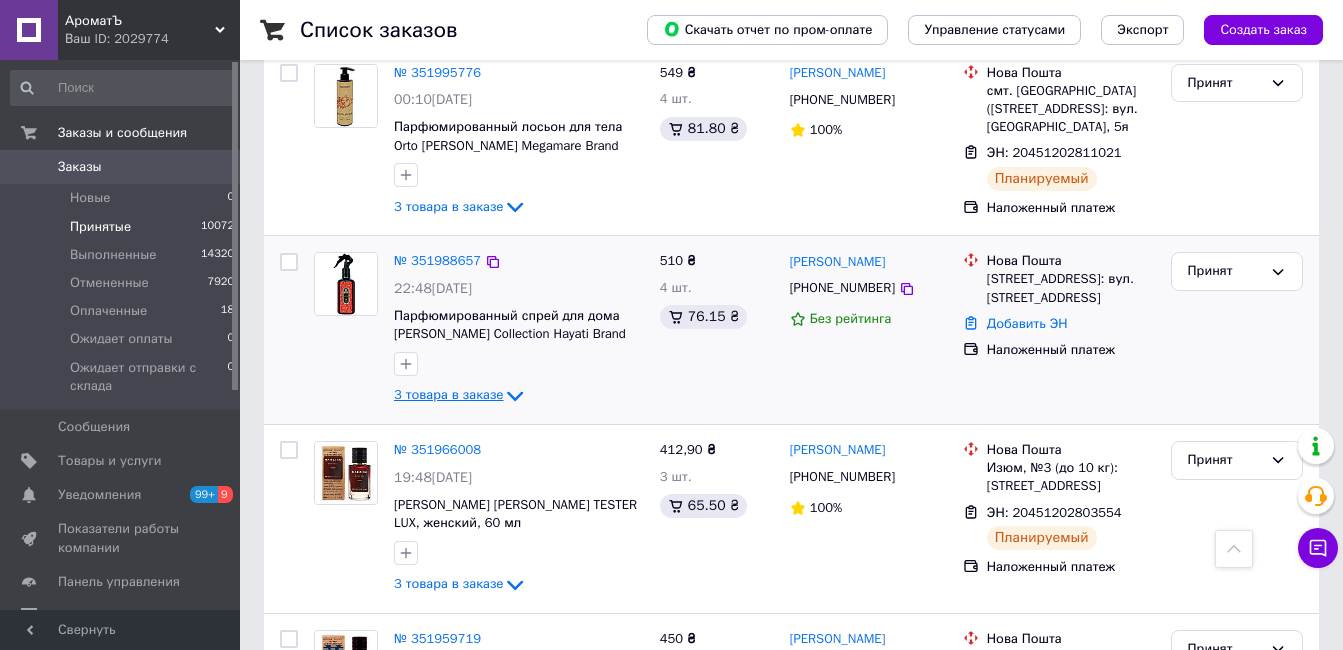 click 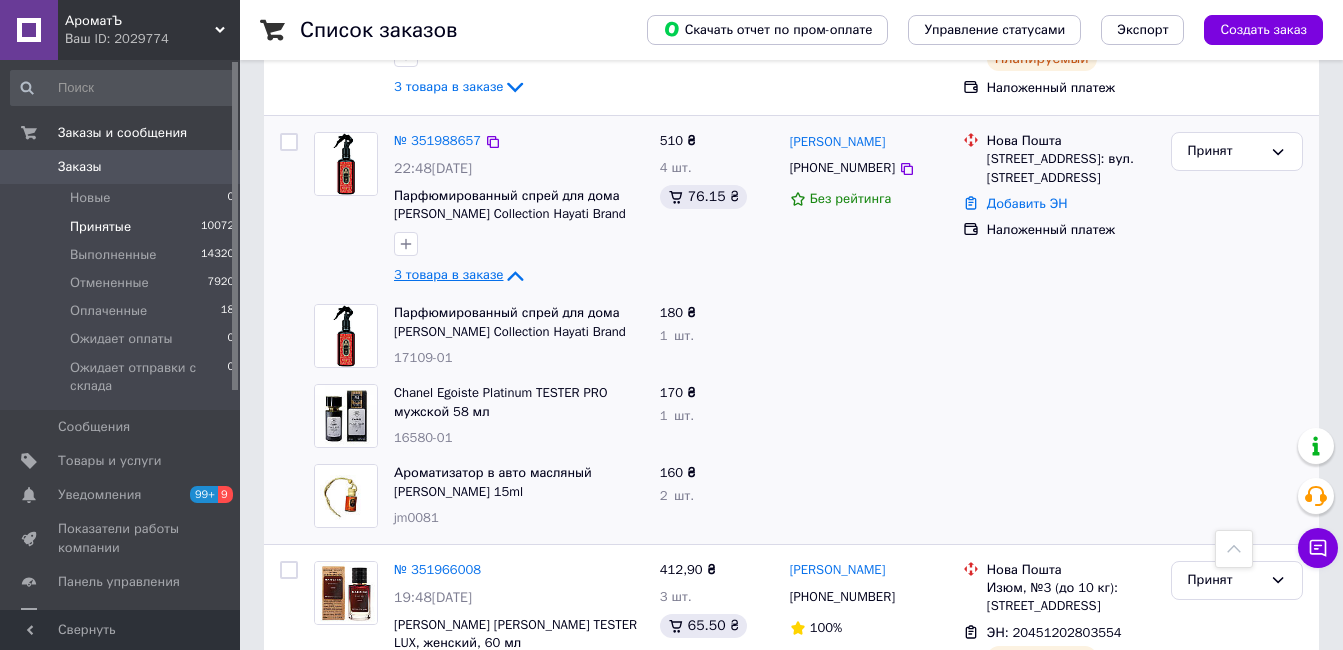 scroll, scrollTop: 400, scrollLeft: 0, axis: vertical 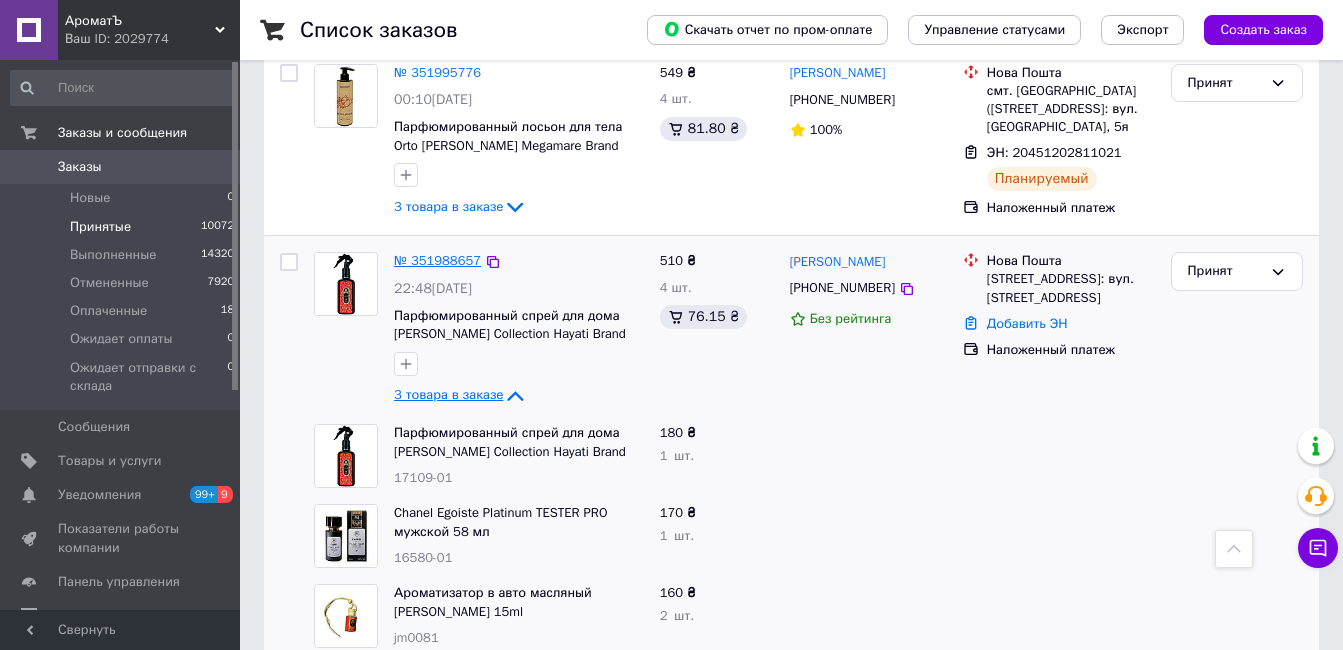 click on "№ 351988657" at bounding box center [437, 260] 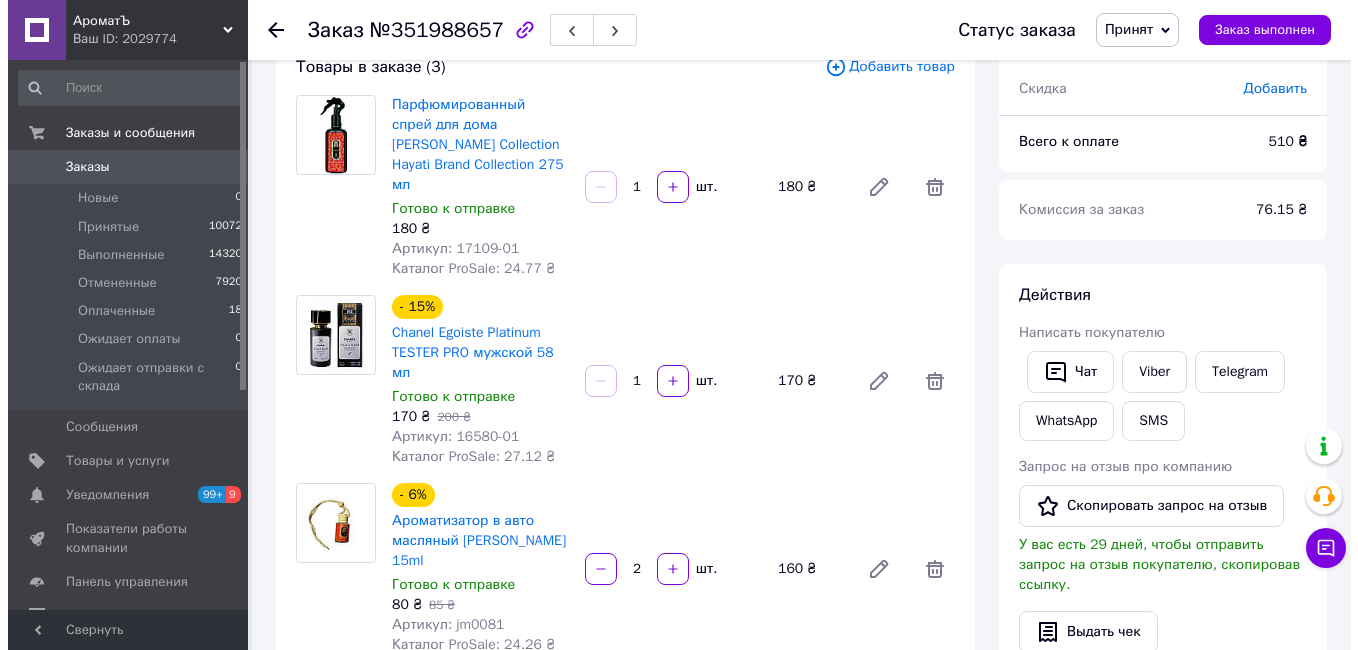 scroll, scrollTop: 400, scrollLeft: 0, axis: vertical 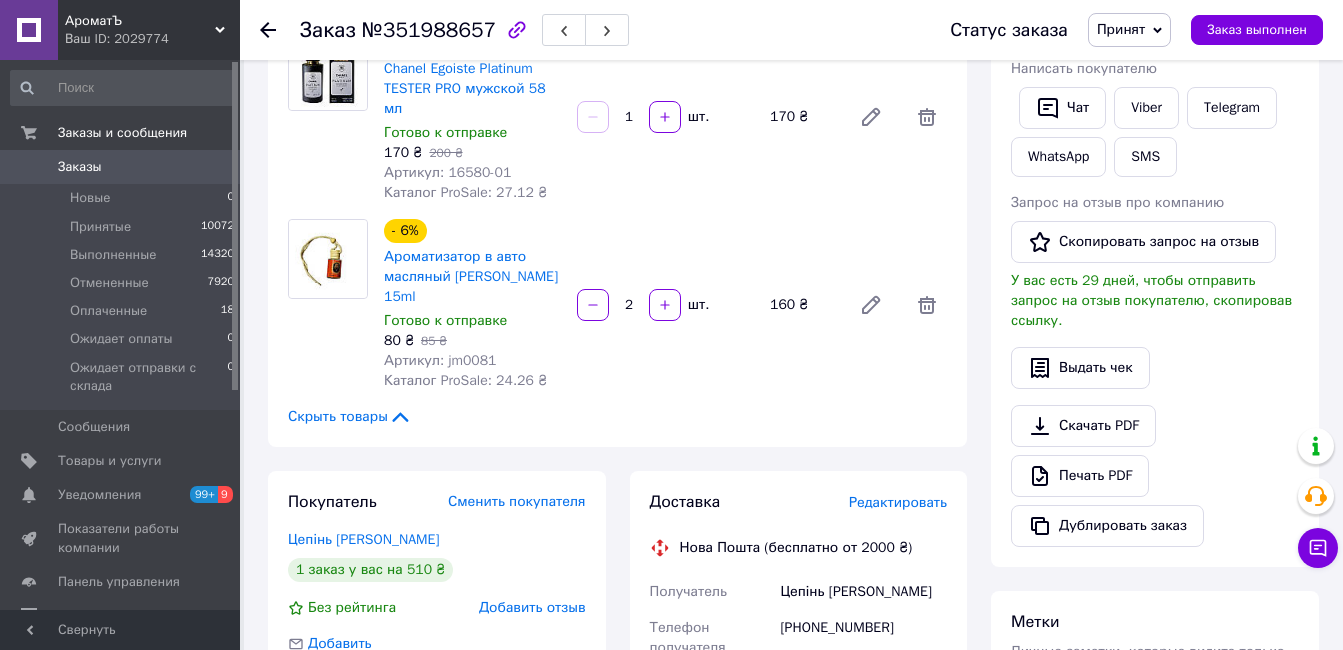 click on "Редактировать" at bounding box center (898, 502) 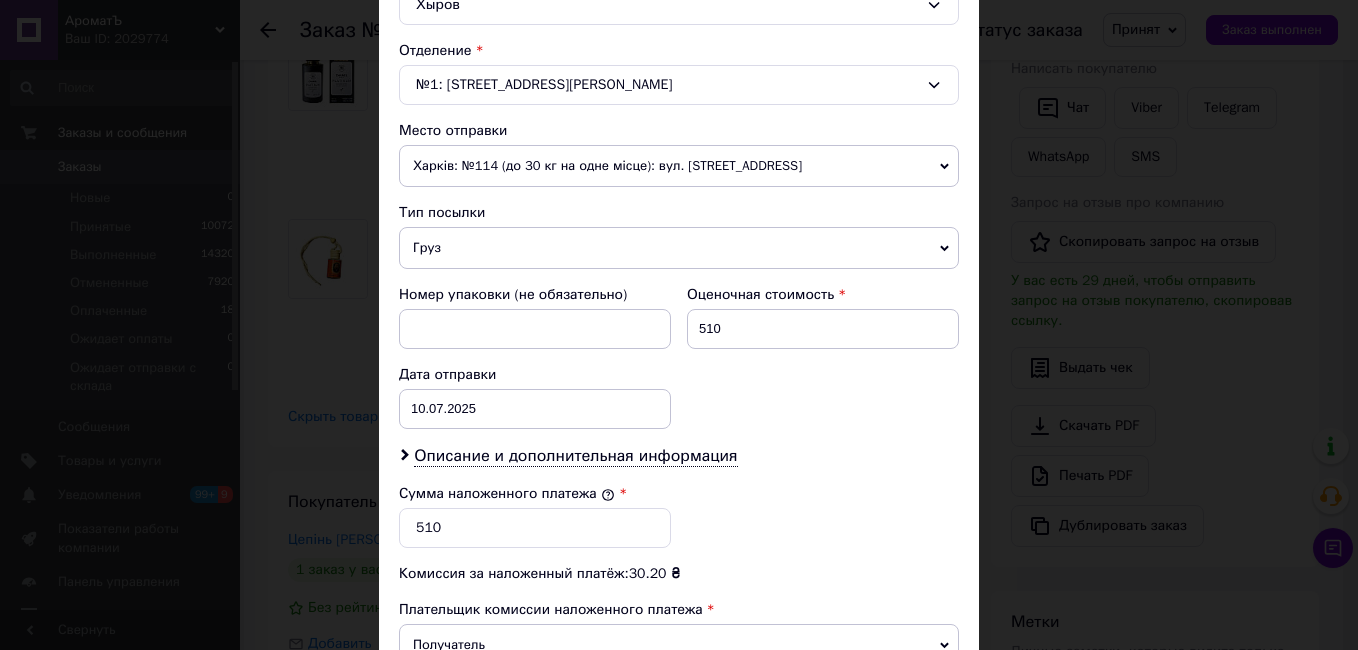 scroll, scrollTop: 876, scrollLeft: 0, axis: vertical 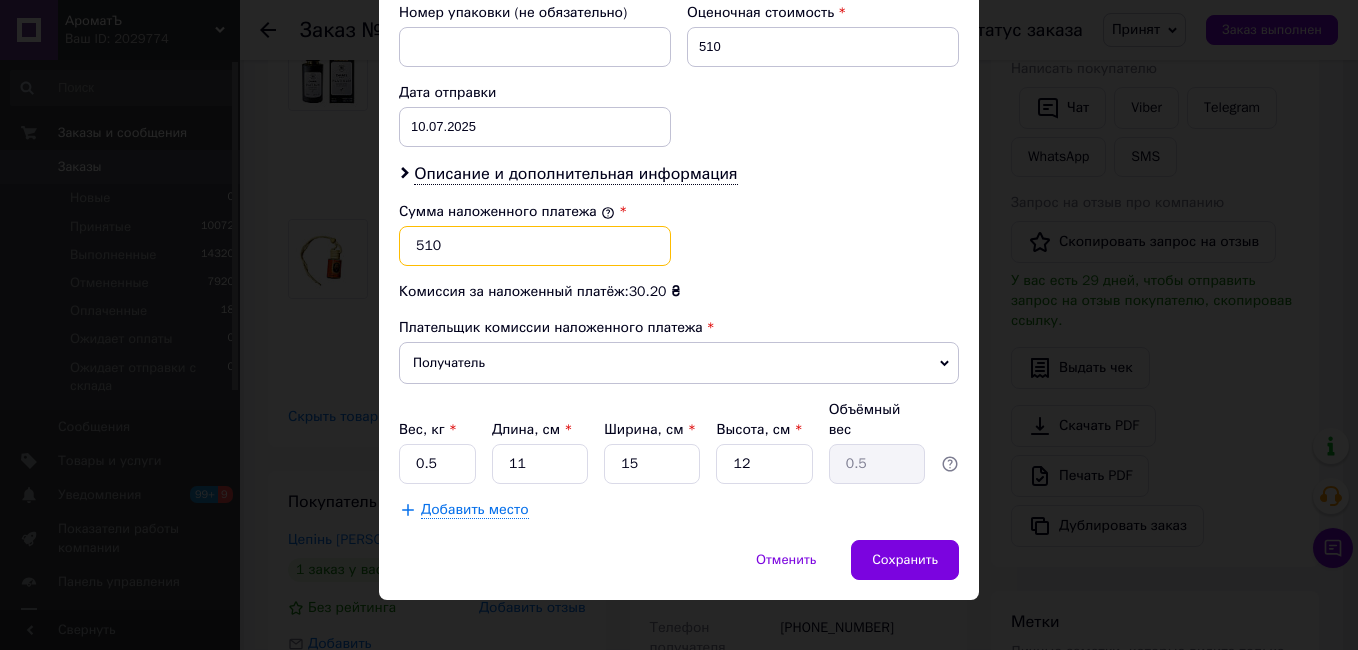 drag, startPoint x: 476, startPoint y: 254, endPoint x: 340, endPoint y: 240, distance: 136.71869 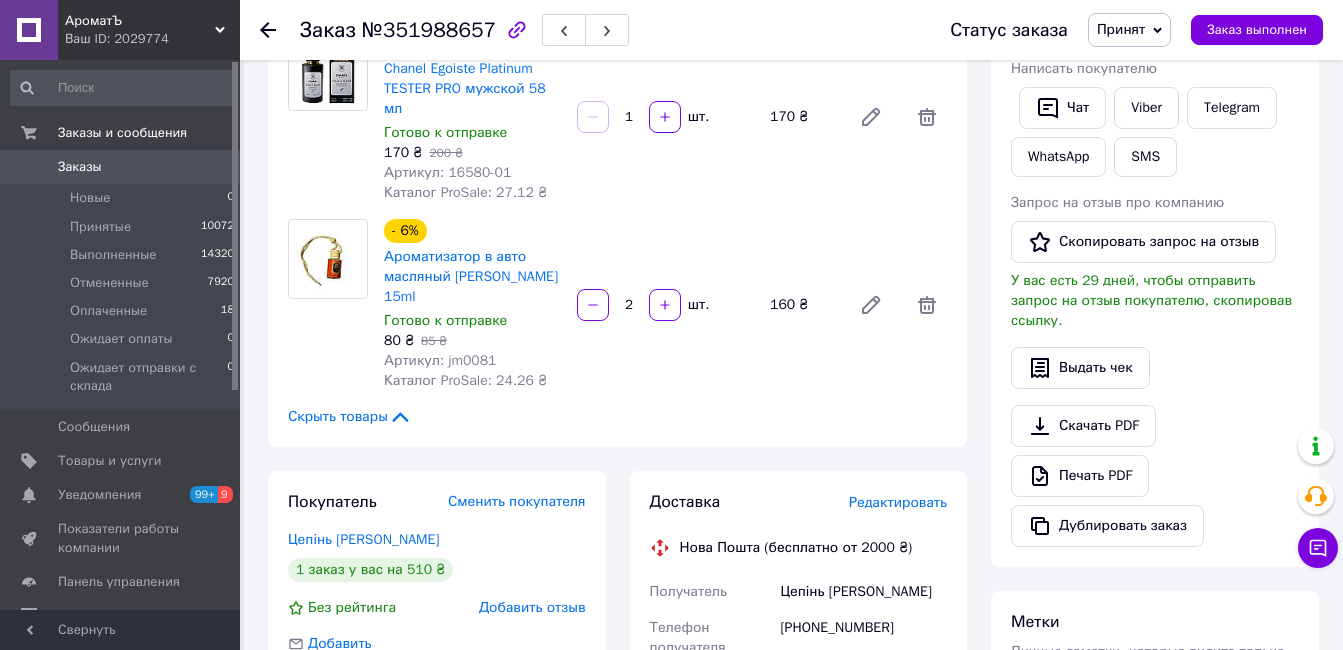 click on "Редактировать" at bounding box center [898, 502] 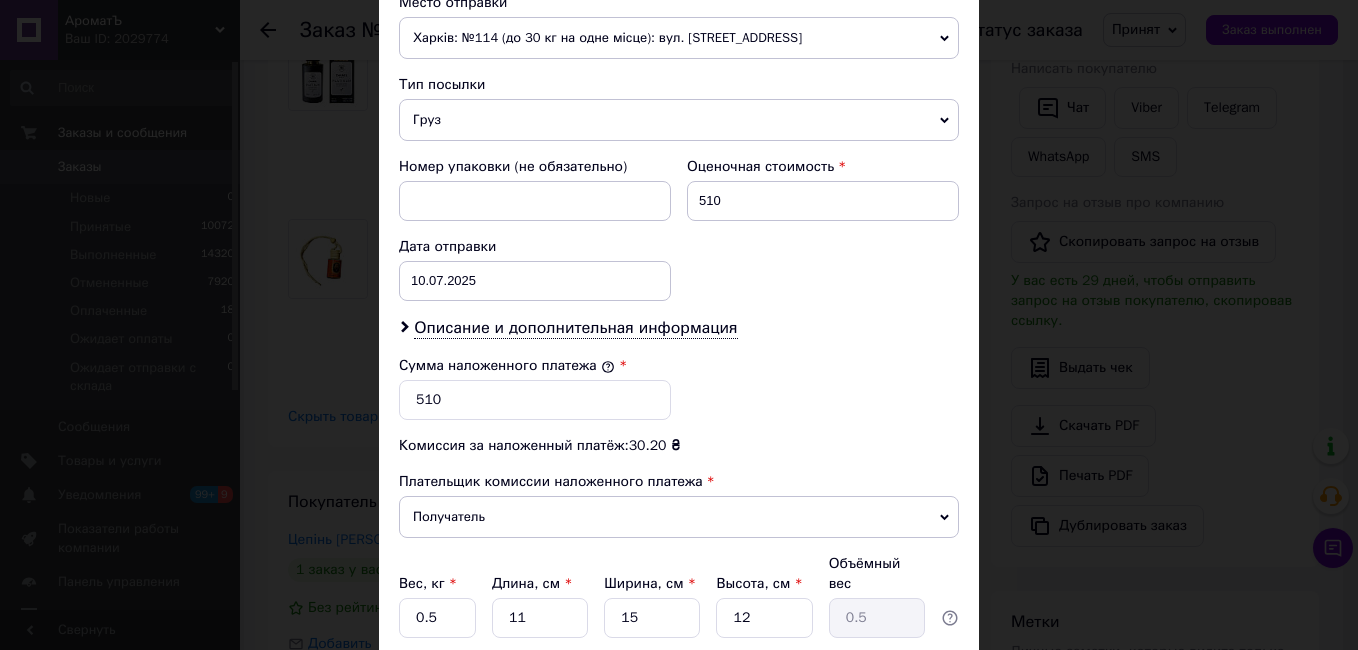 scroll, scrollTop: 876, scrollLeft: 0, axis: vertical 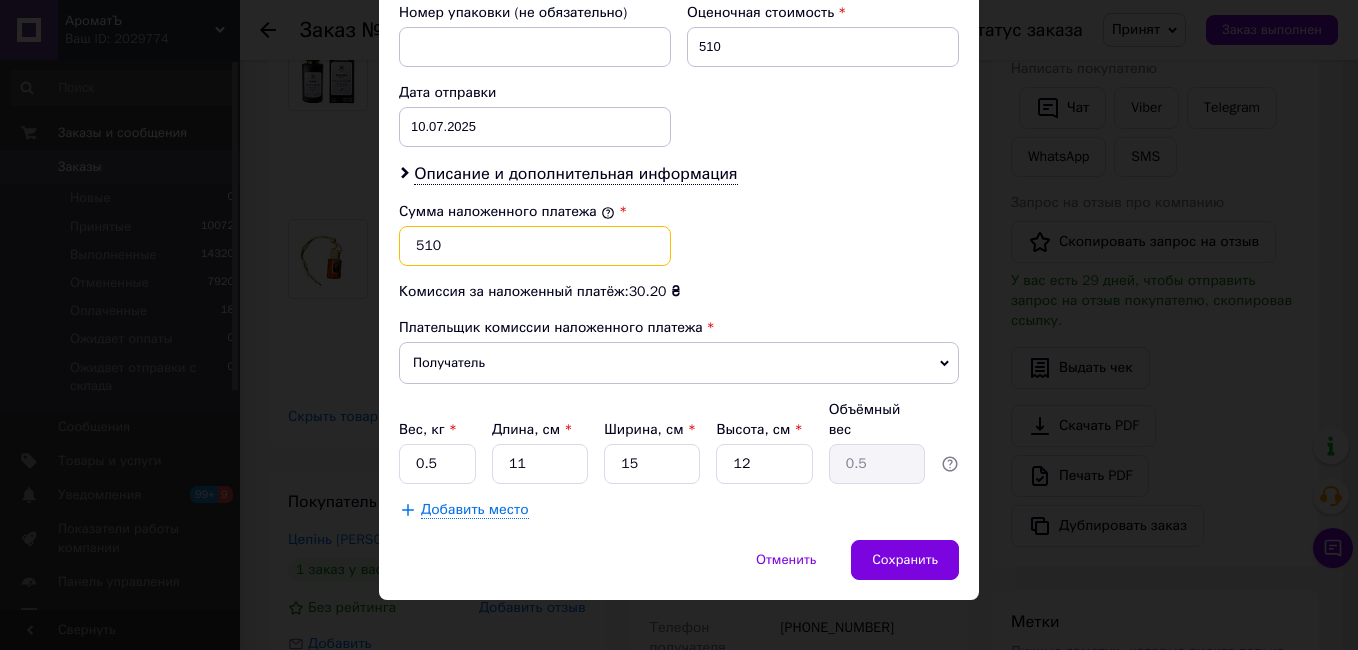 drag, startPoint x: 459, startPoint y: 233, endPoint x: 392, endPoint y: 233, distance: 67 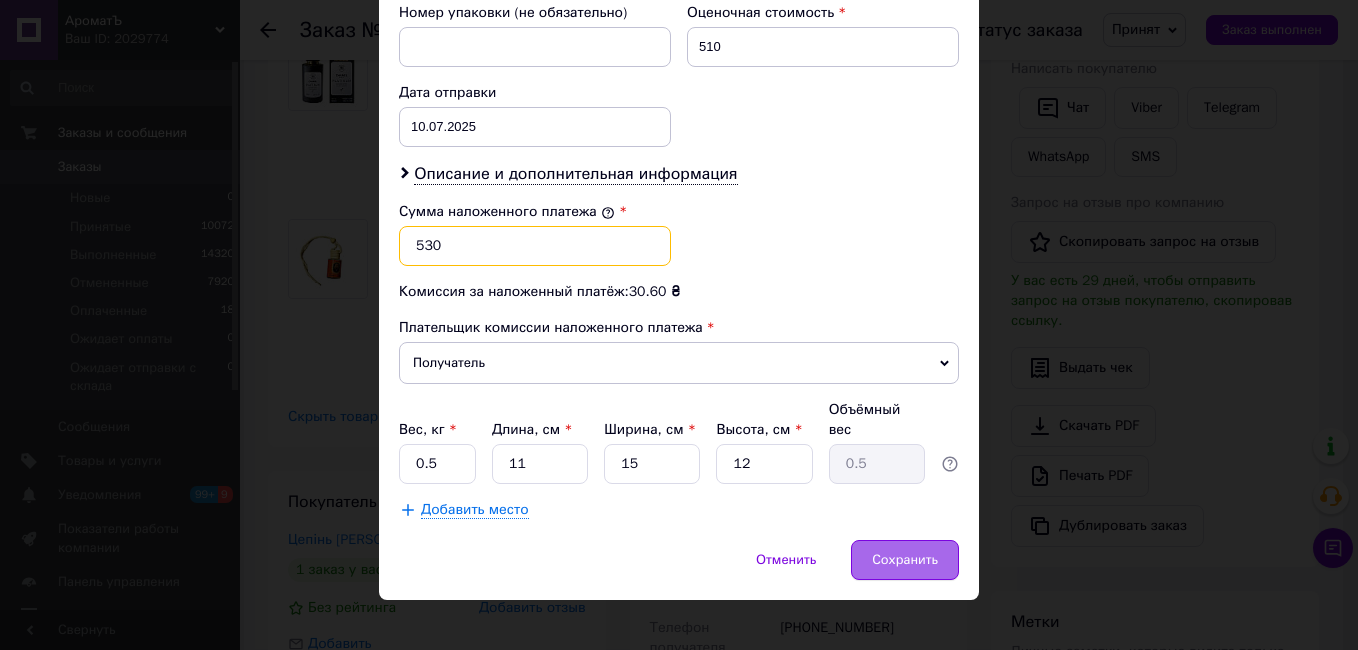 type on "530" 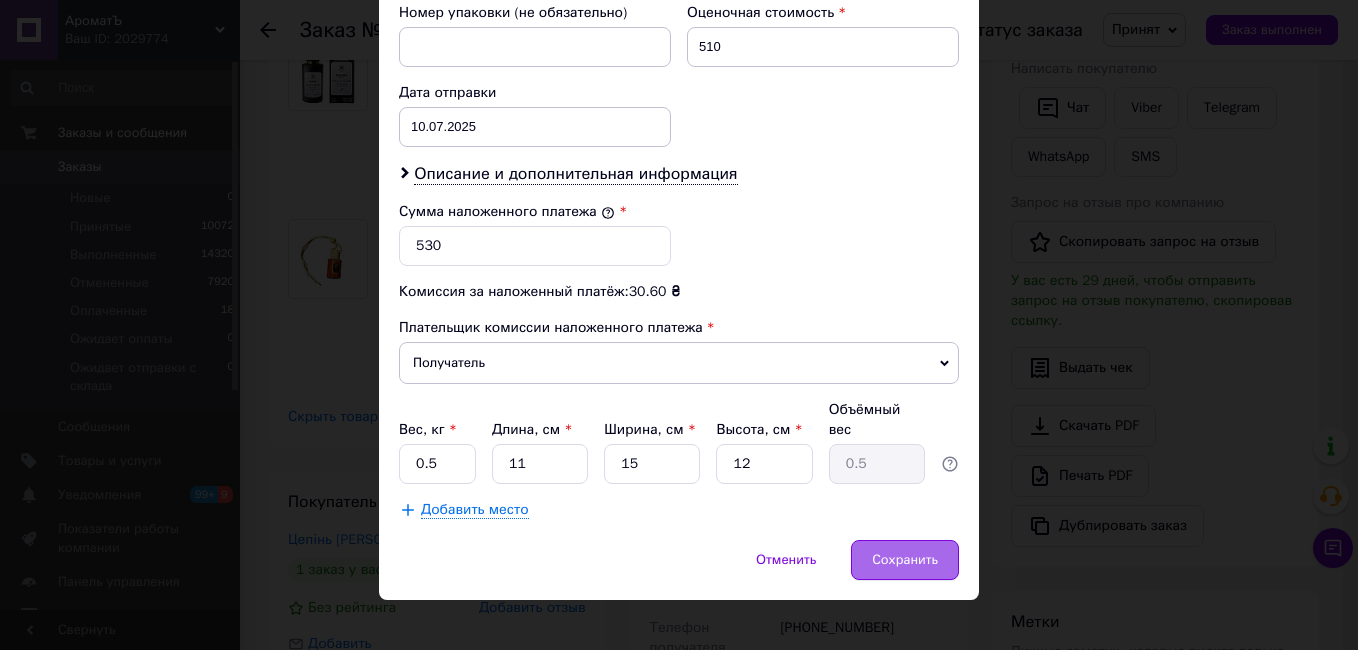 click on "Сохранить" at bounding box center (905, 560) 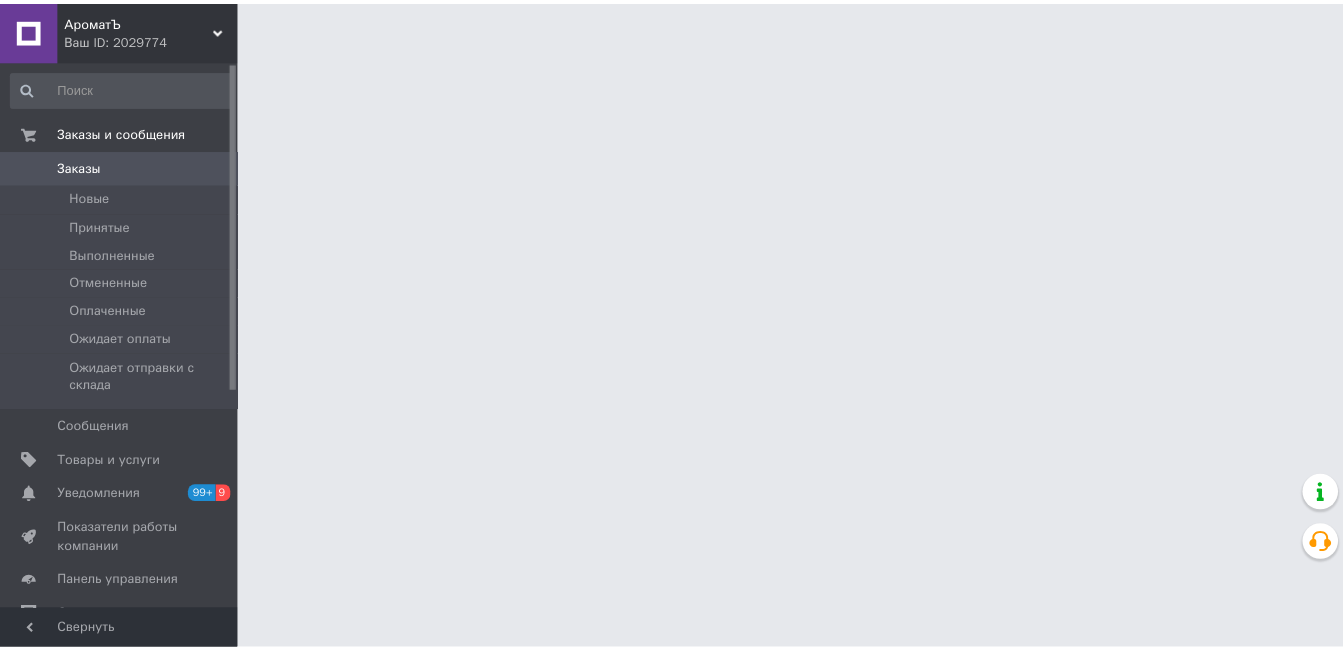 scroll, scrollTop: 0, scrollLeft: 0, axis: both 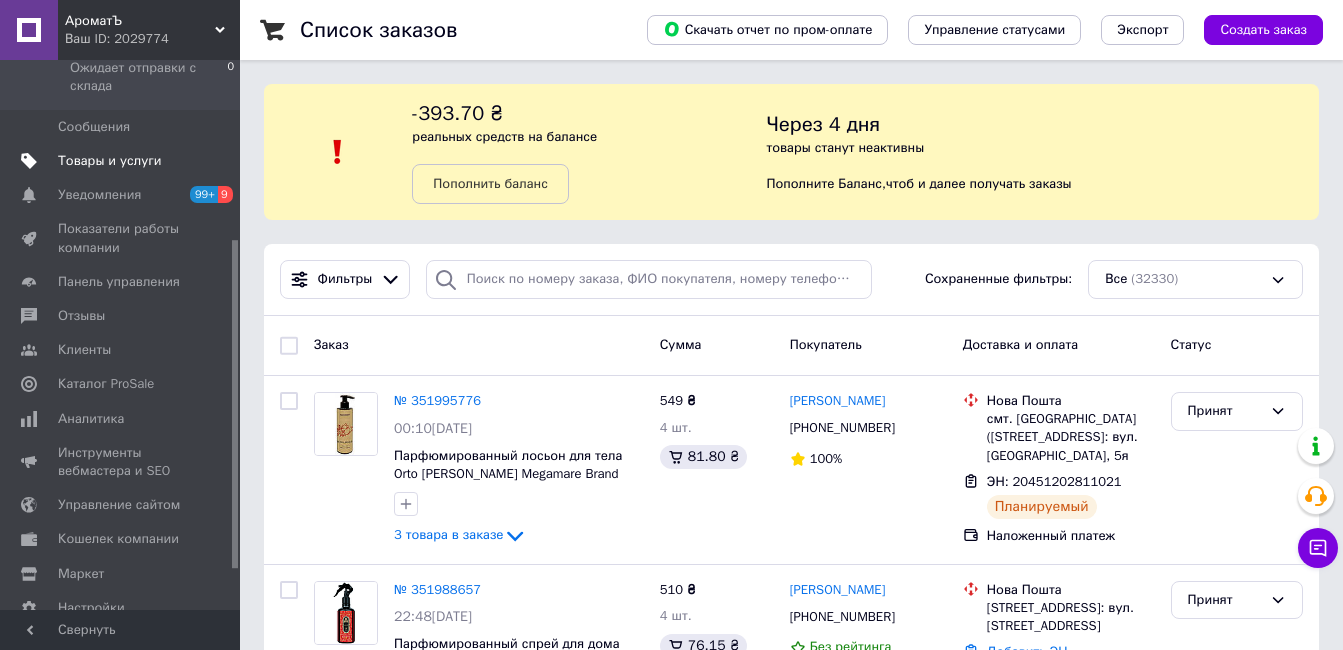 click on "Товары и услуги" at bounding box center (110, 161) 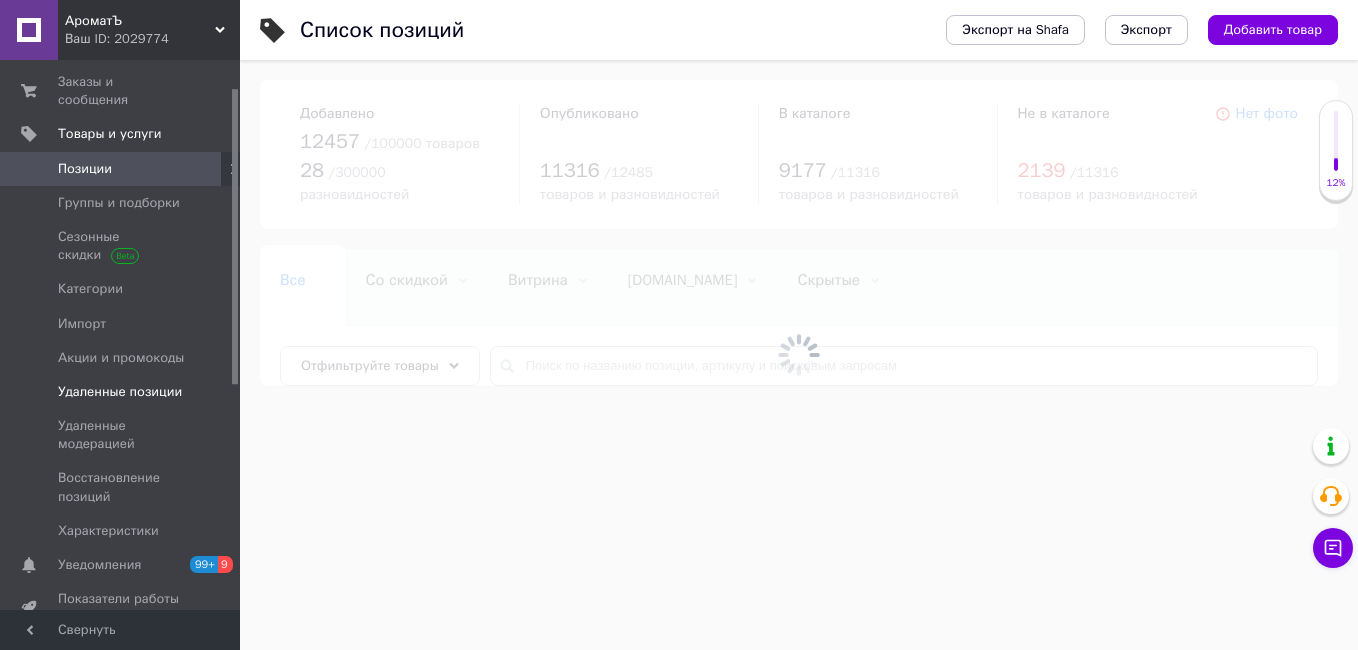 scroll, scrollTop: 0, scrollLeft: 0, axis: both 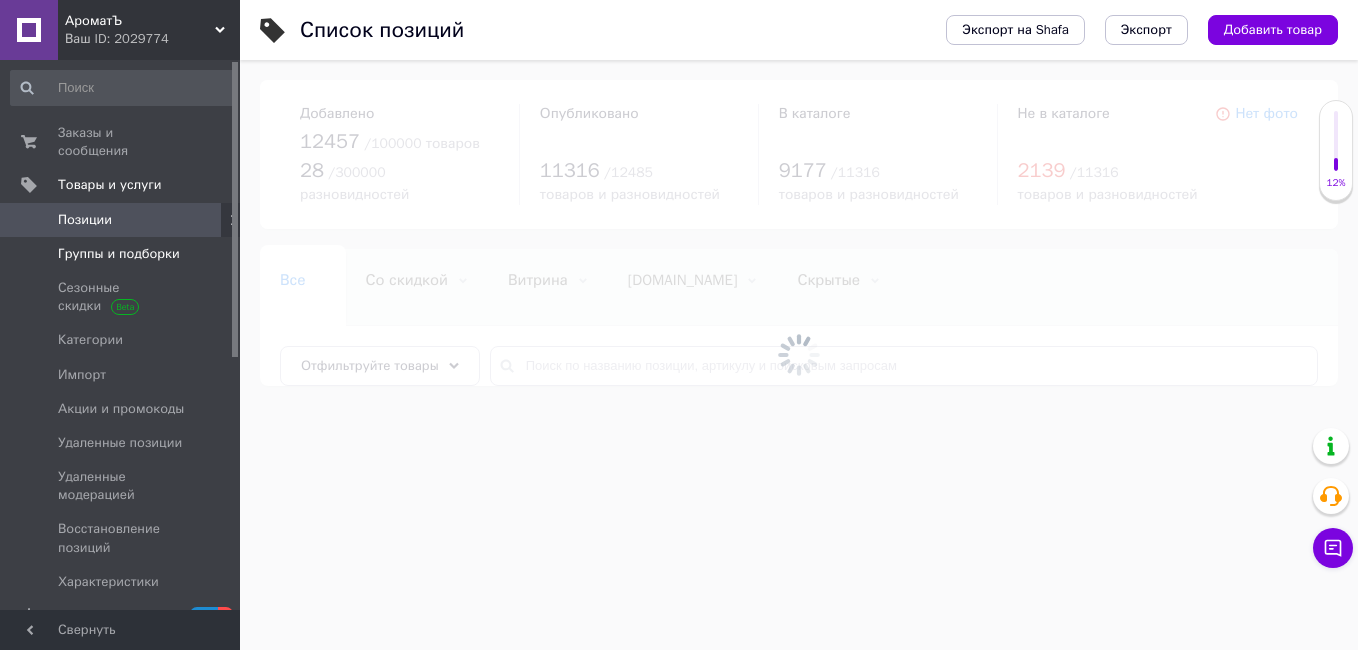 click on "Группы и подборки" at bounding box center (123, 254) 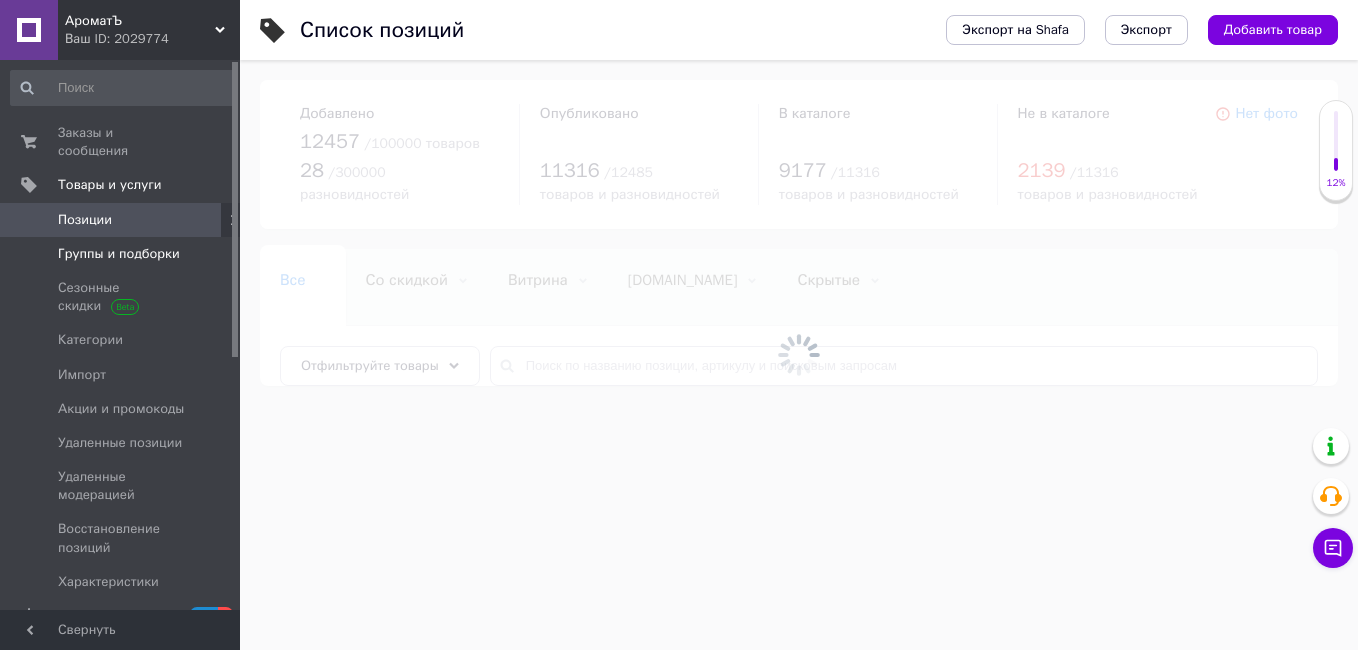 click on "Группы и подборки" at bounding box center (119, 254) 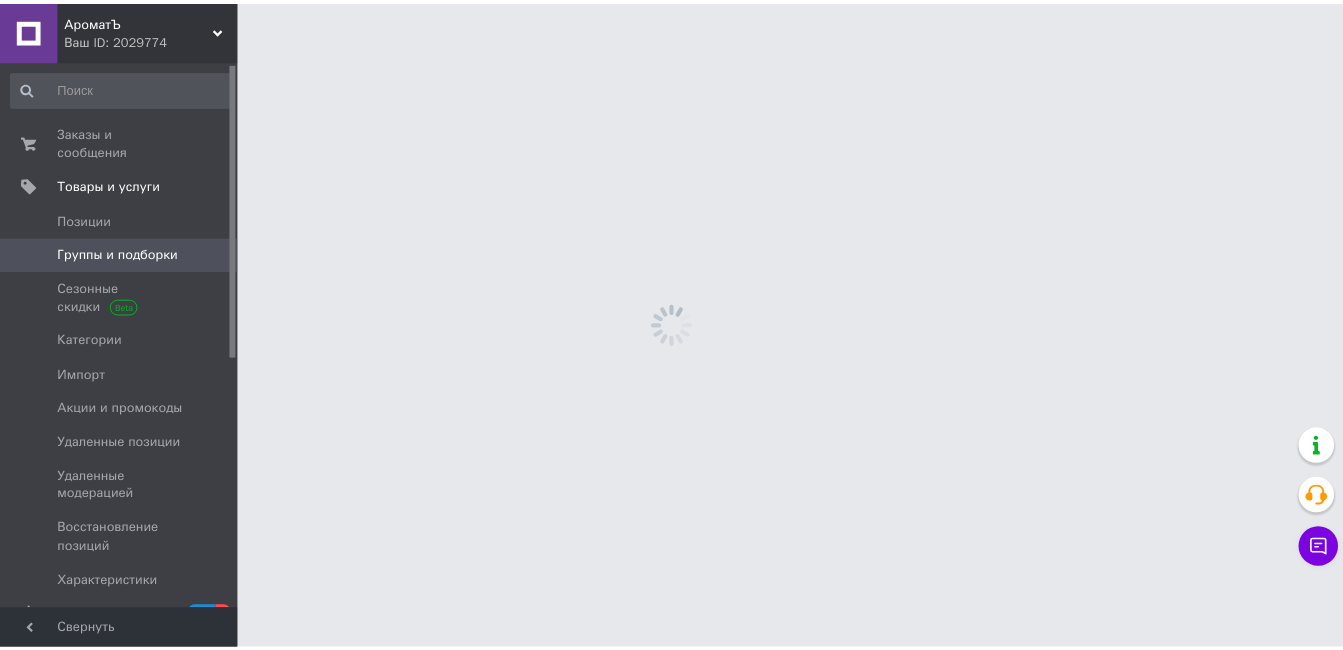 scroll, scrollTop: 0, scrollLeft: 0, axis: both 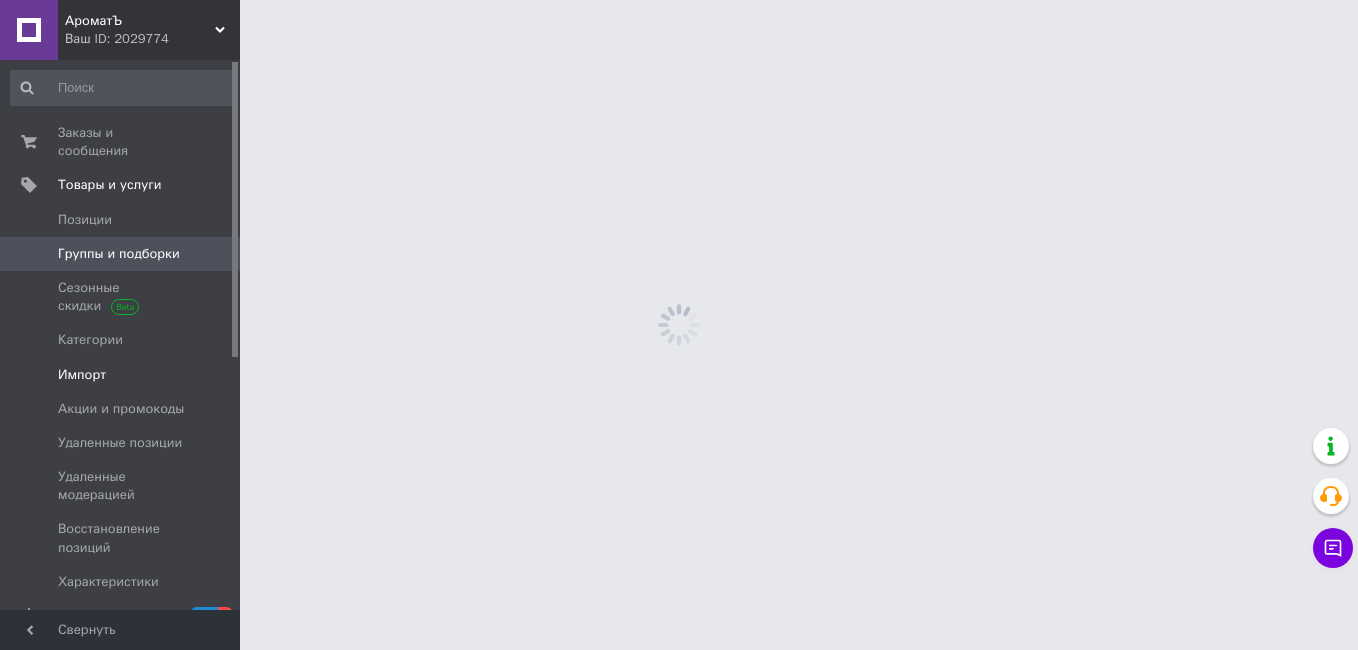 click on "Импорт" at bounding box center (123, 375) 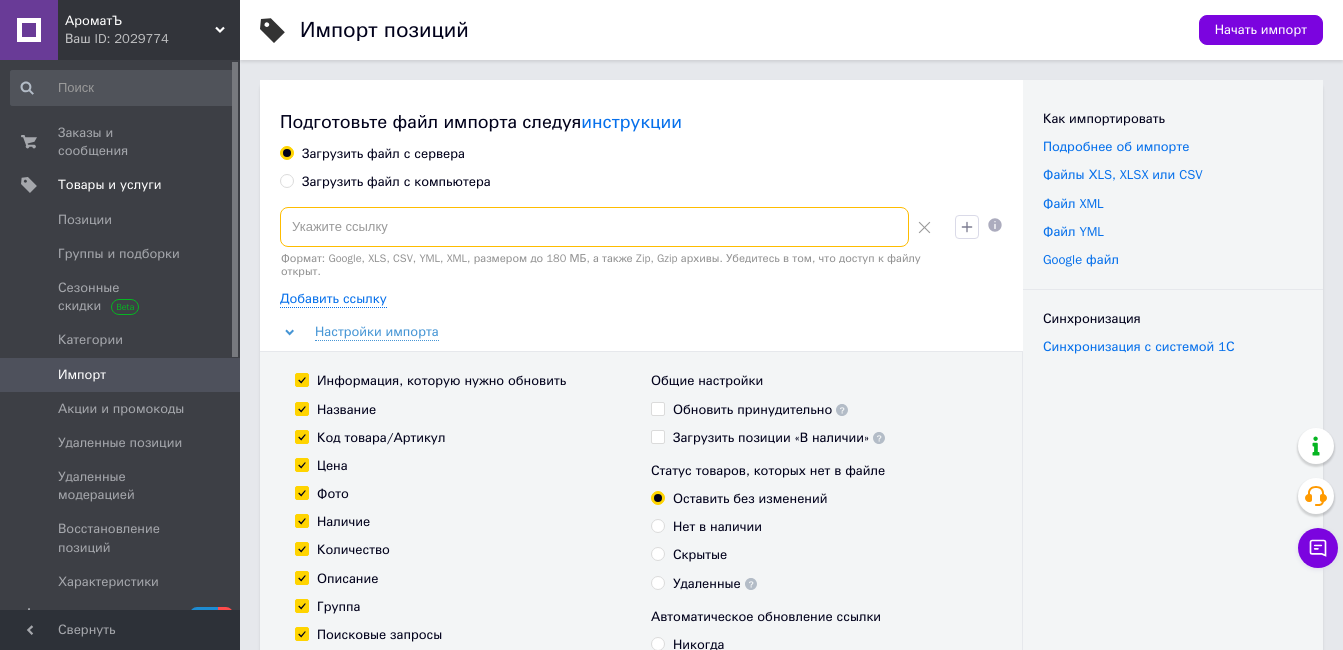 paste on "https://prostoopt.com.ua/ocext_yml_feed.xml" 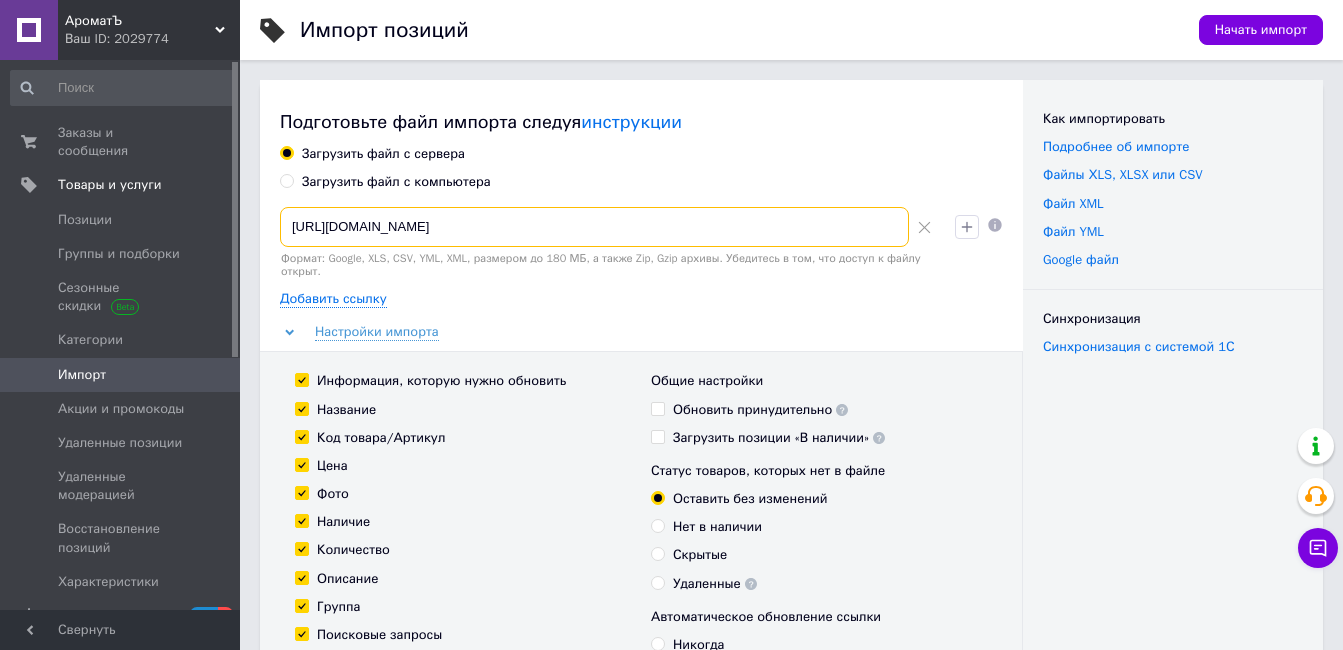 type on "https://prostoopt.com.ua/ocext_yml_feed.xml" 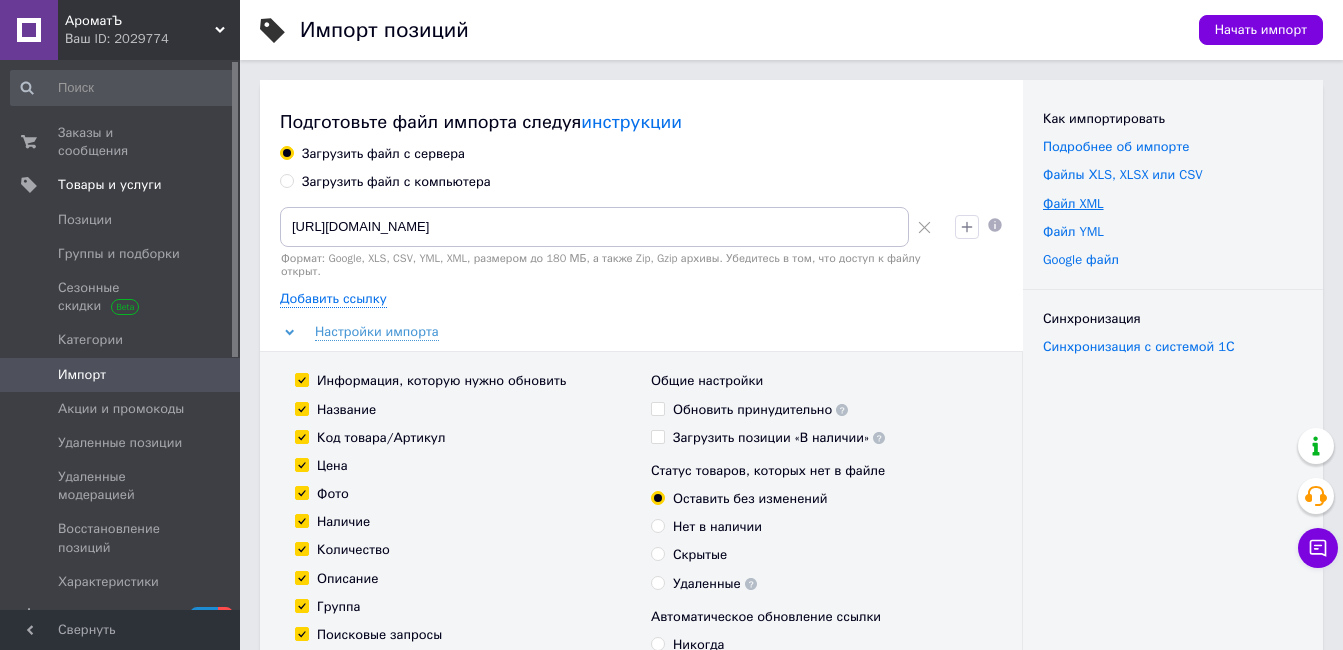 click on "Файл XML" at bounding box center [1073, 203] 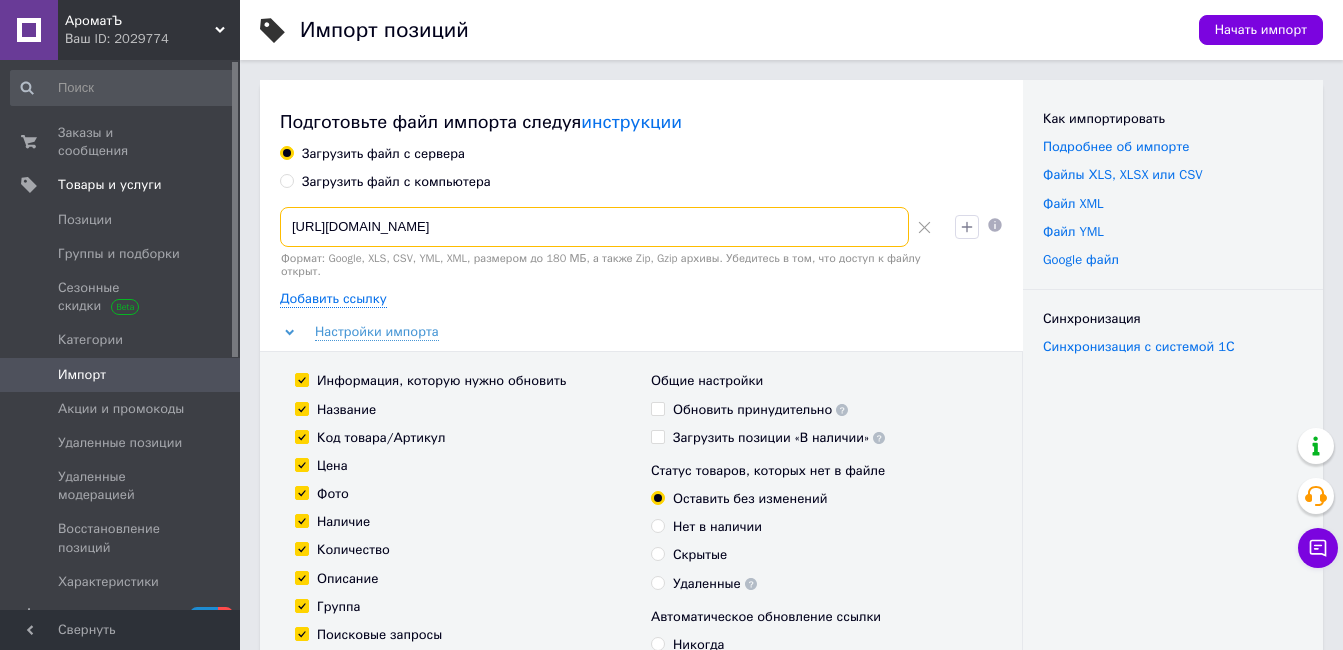 drag, startPoint x: 611, startPoint y: 230, endPoint x: 241, endPoint y: 222, distance: 370.0865 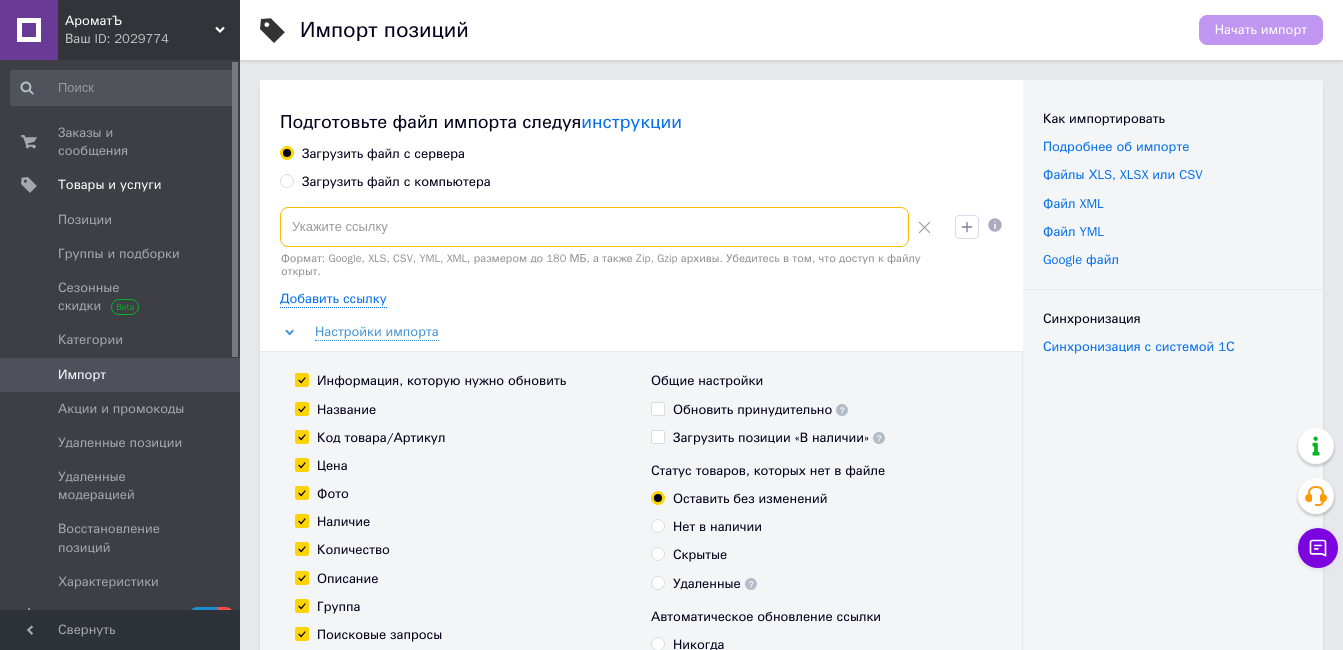 paste on "https://prostoopt.com.ua/ocext_yml_feed.xml" 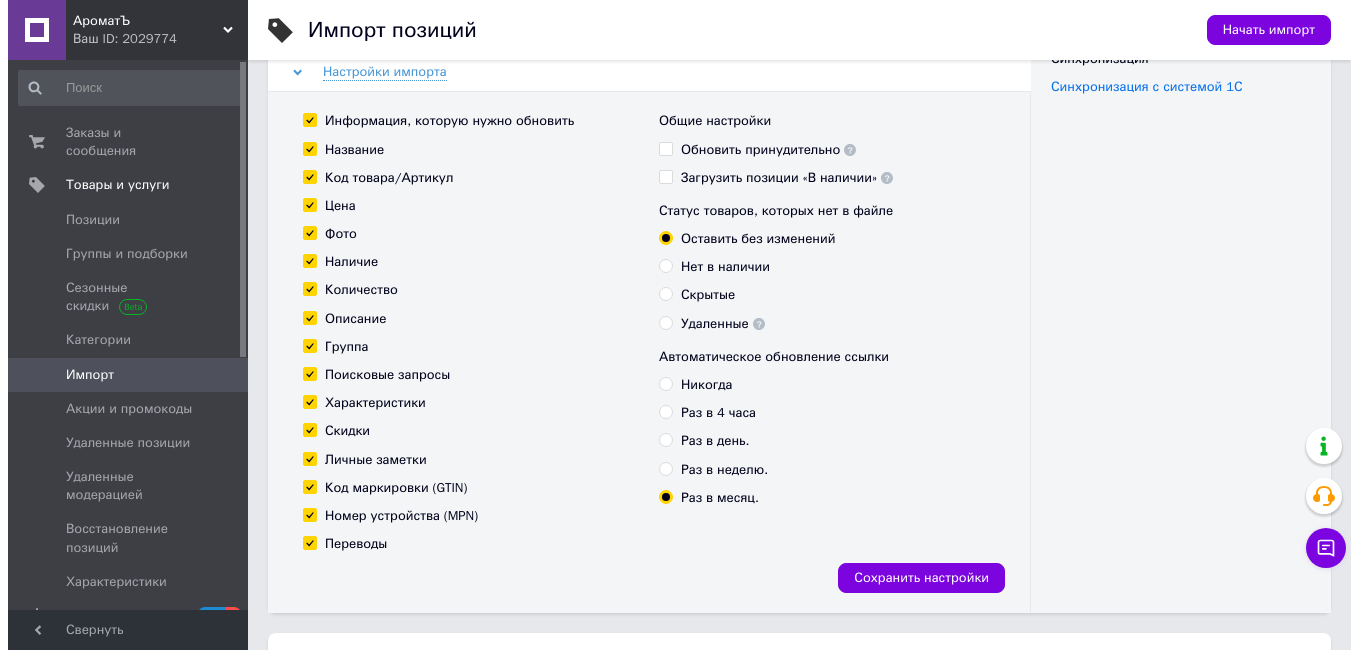 scroll, scrollTop: 500, scrollLeft: 0, axis: vertical 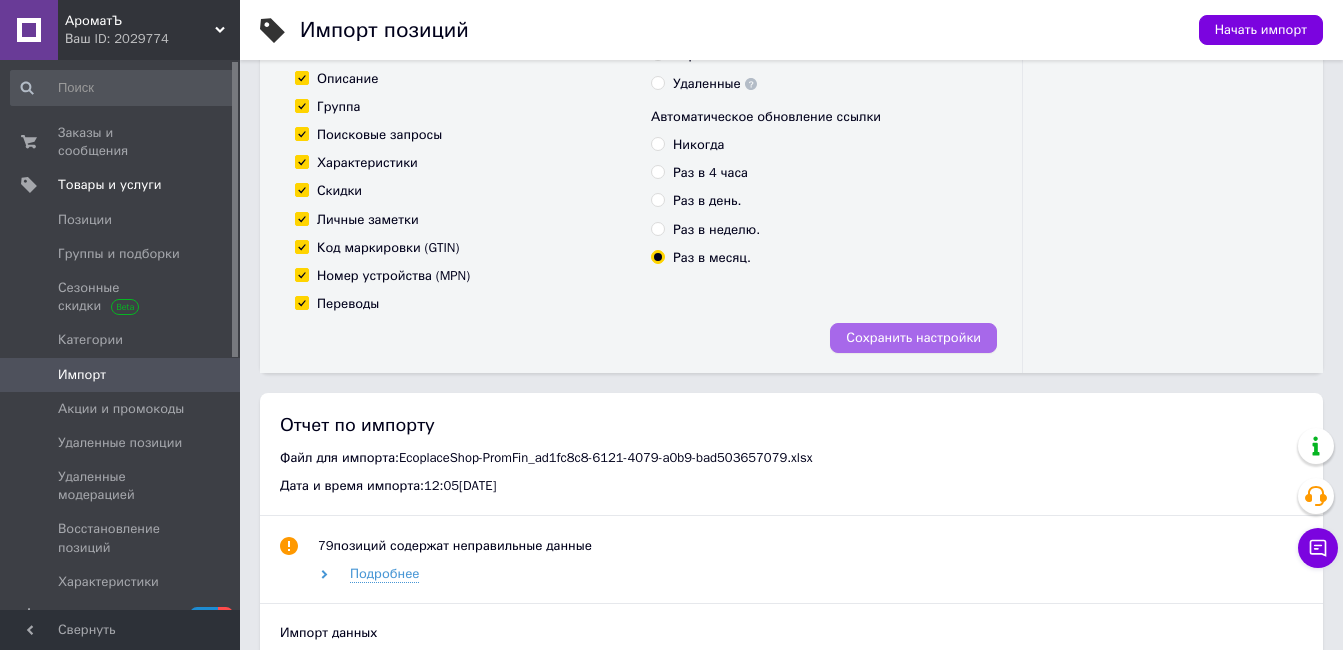 click on "Сохранить настройки" at bounding box center (913, 338) 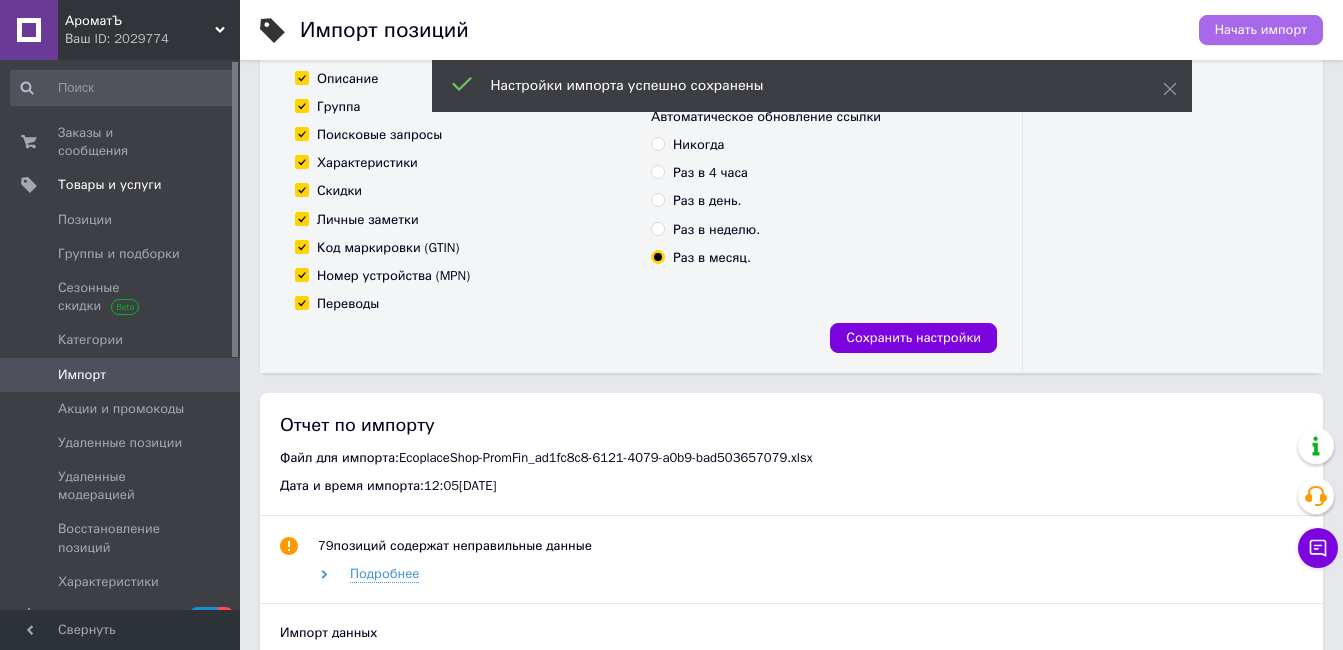 click on "Начать импорт" at bounding box center (1261, 30) 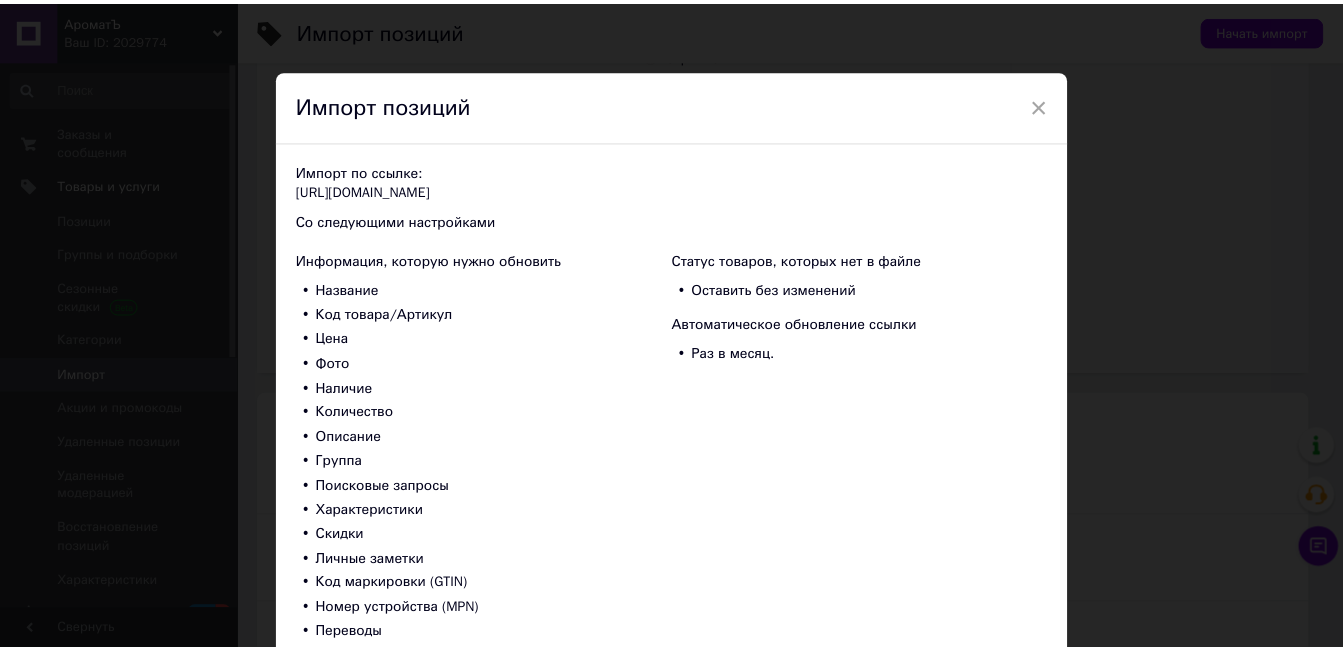 scroll, scrollTop: 144, scrollLeft: 0, axis: vertical 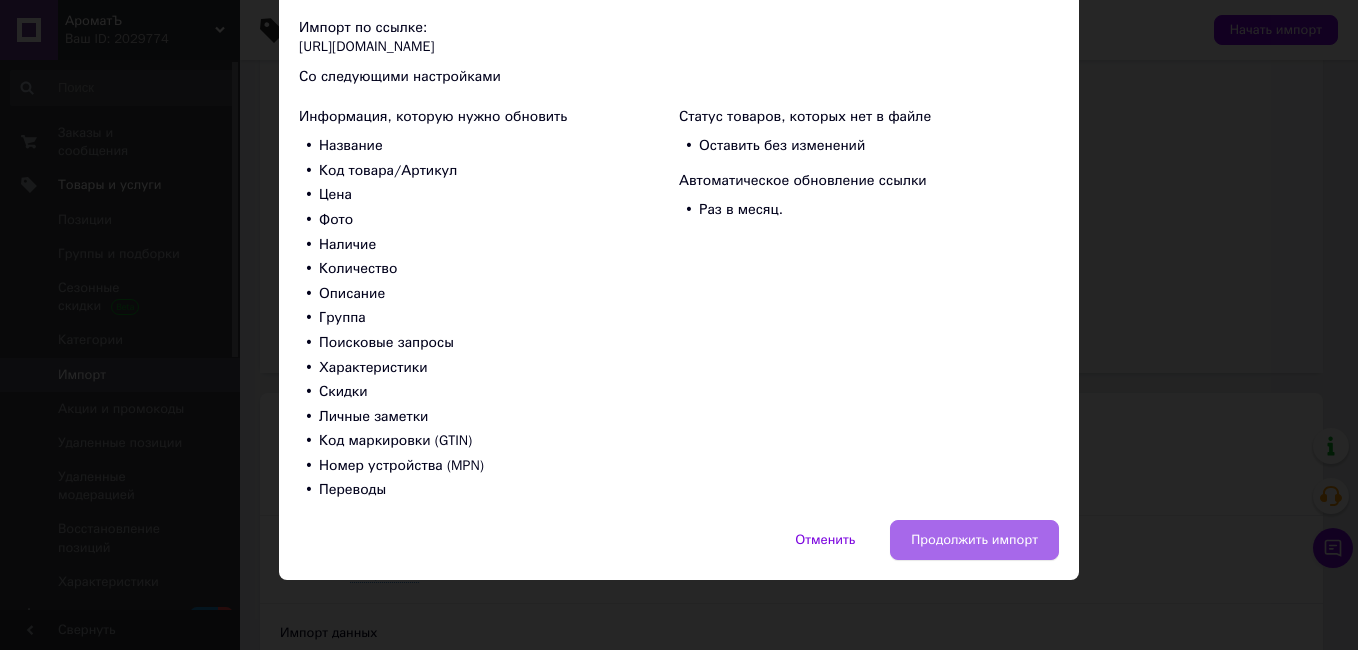 click on "Продолжить импорт" at bounding box center [974, 540] 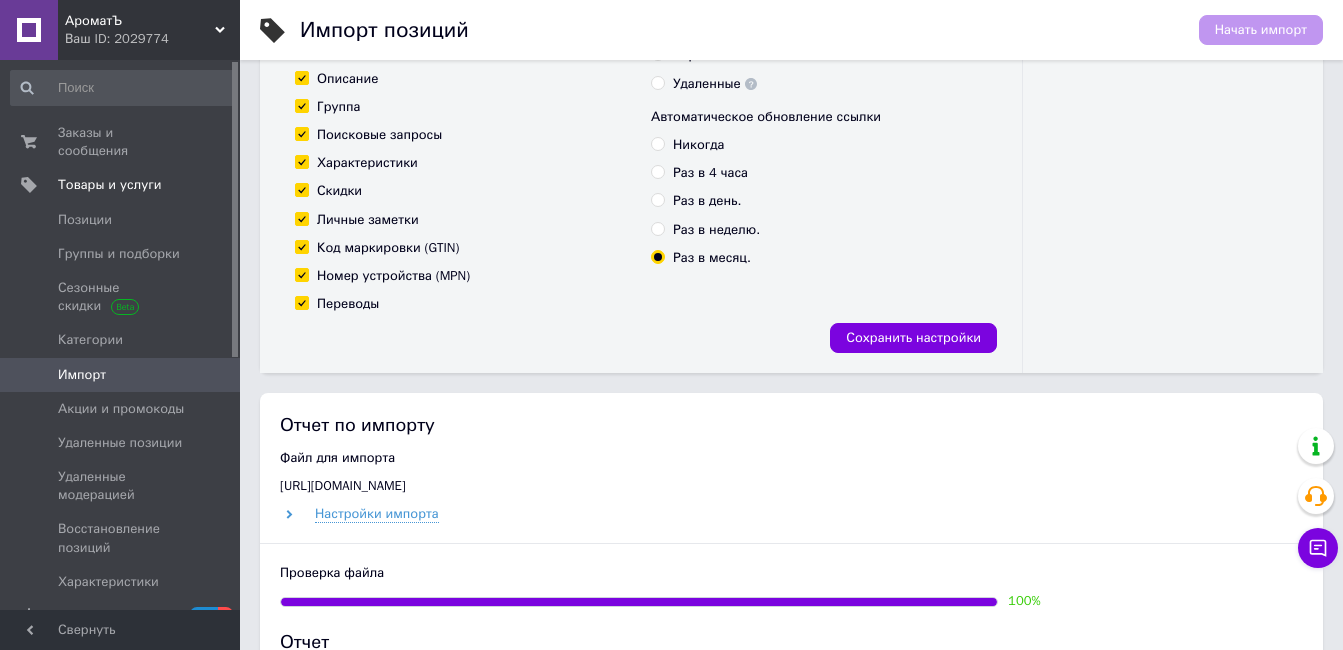 click on "Файл для импорта" at bounding box center [791, 458] 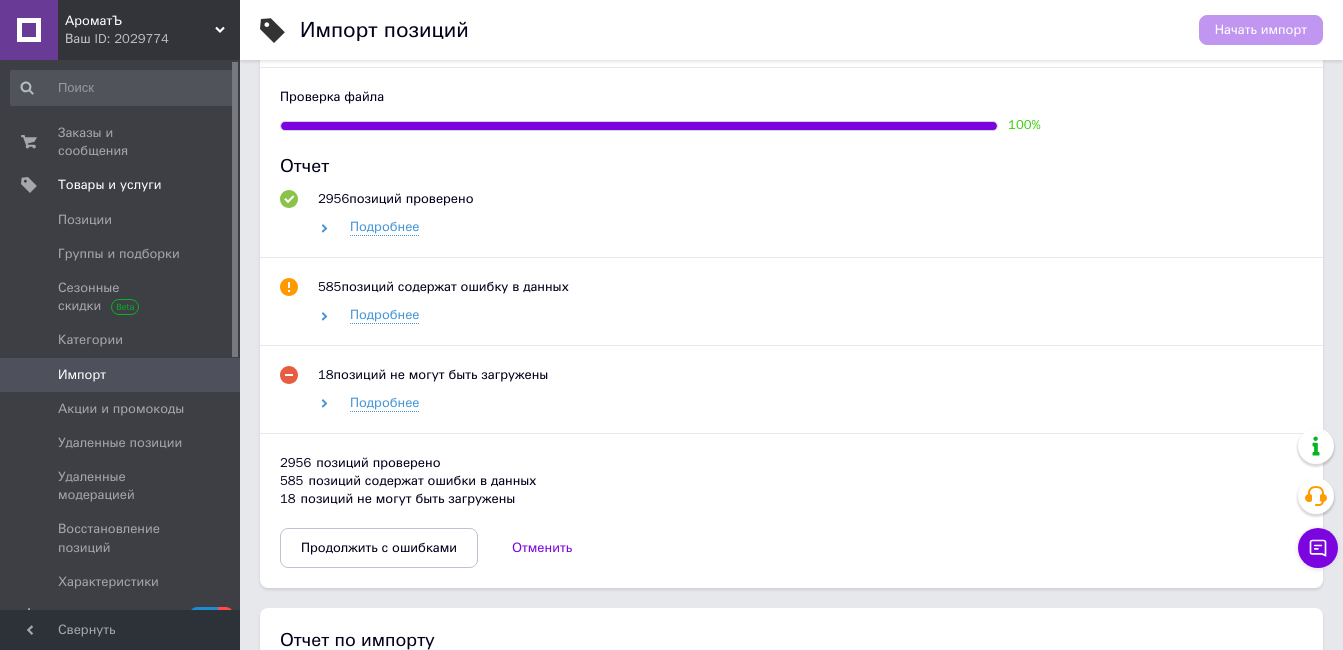scroll, scrollTop: 1000, scrollLeft: 0, axis: vertical 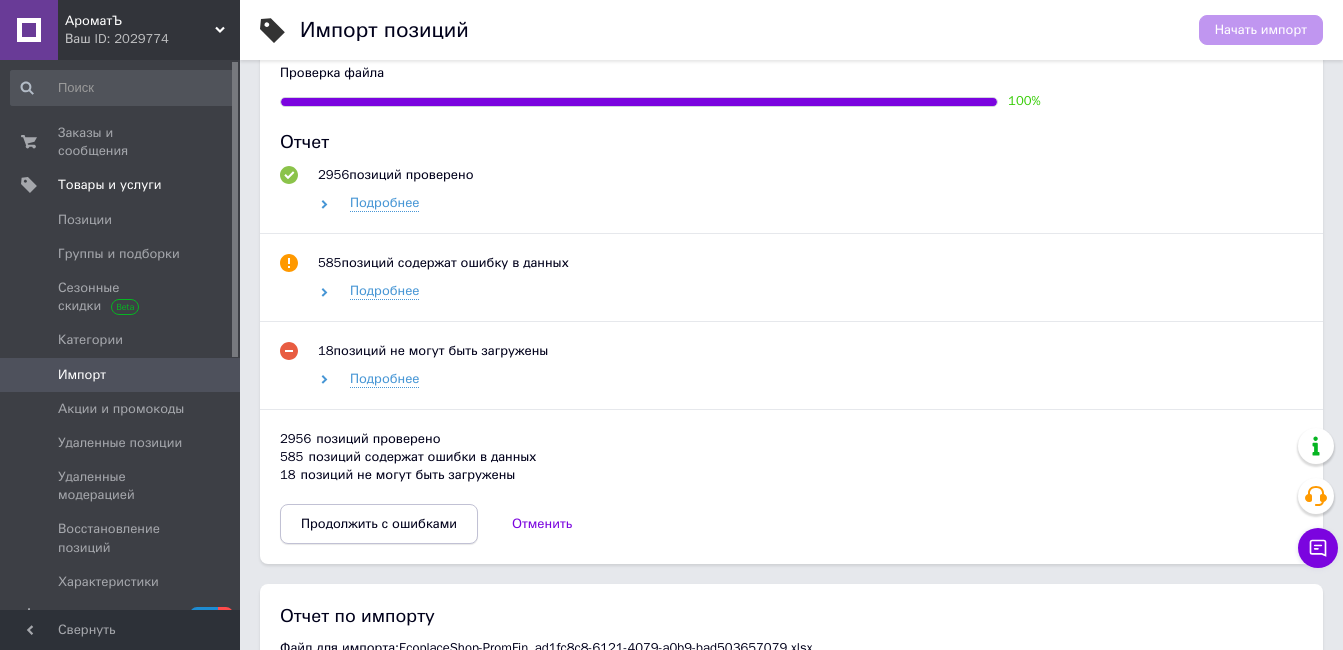 click on "Продолжить с ошибками" at bounding box center [379, 524] 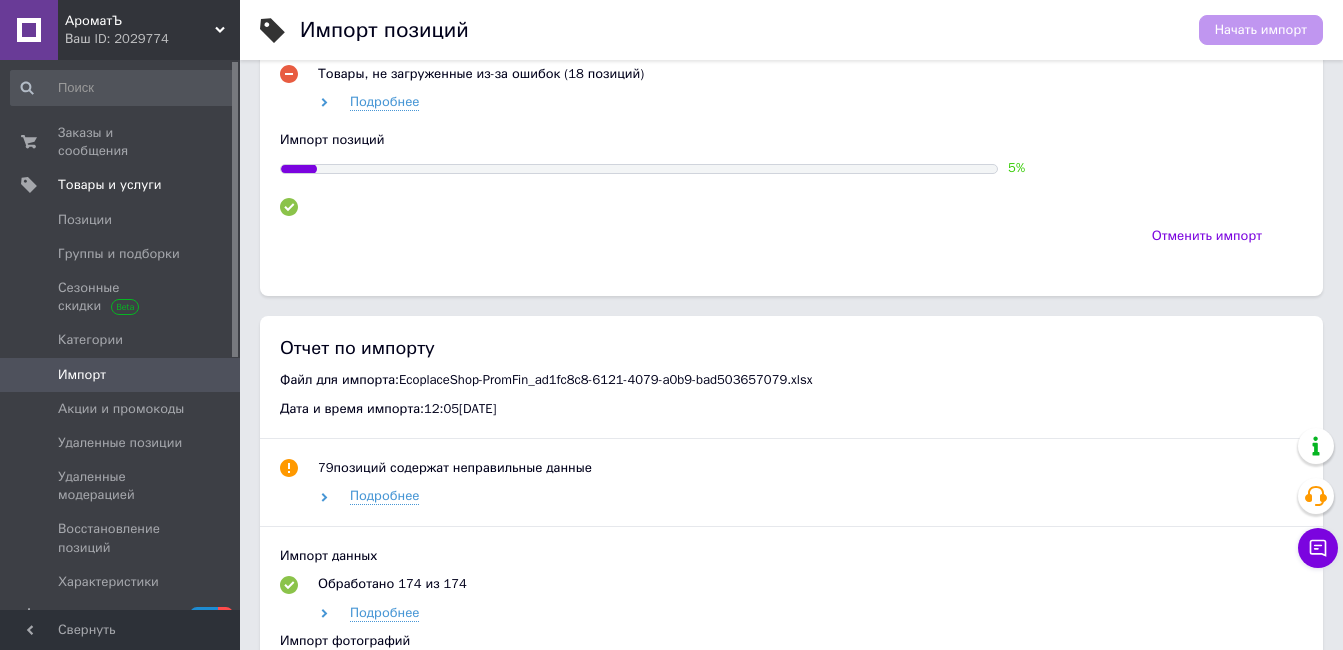 click on "Импорт данных Обработано 174 из 174 Подробнее" at bounding box center (791, 584) 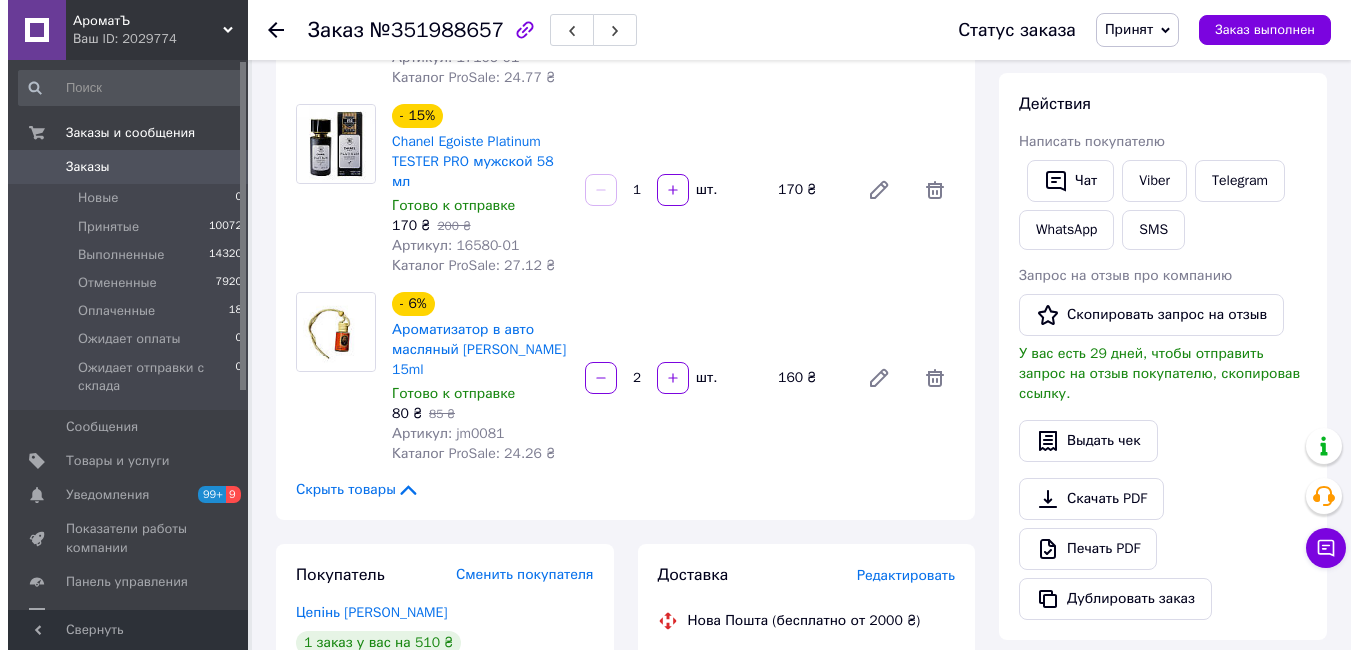 scroll, scrollTop: 500, scrollLeft: 0, axis: vertical 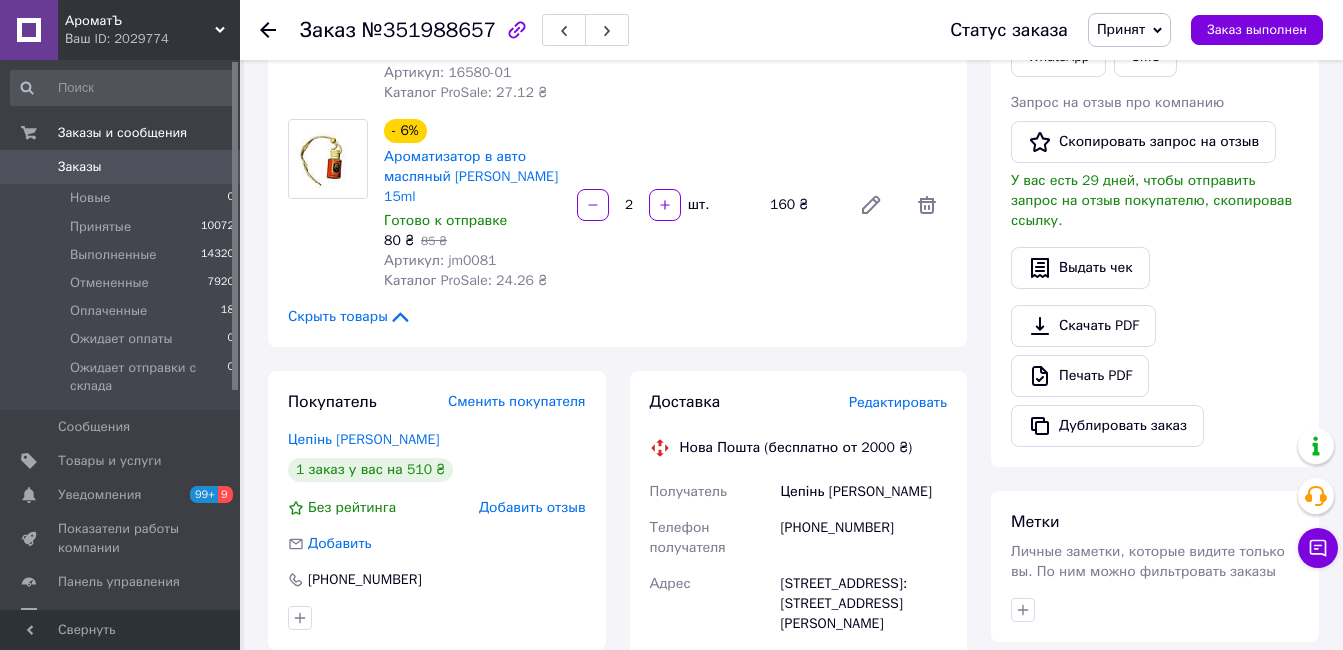 click on "Редактировать" at bounding box center [898, 402] 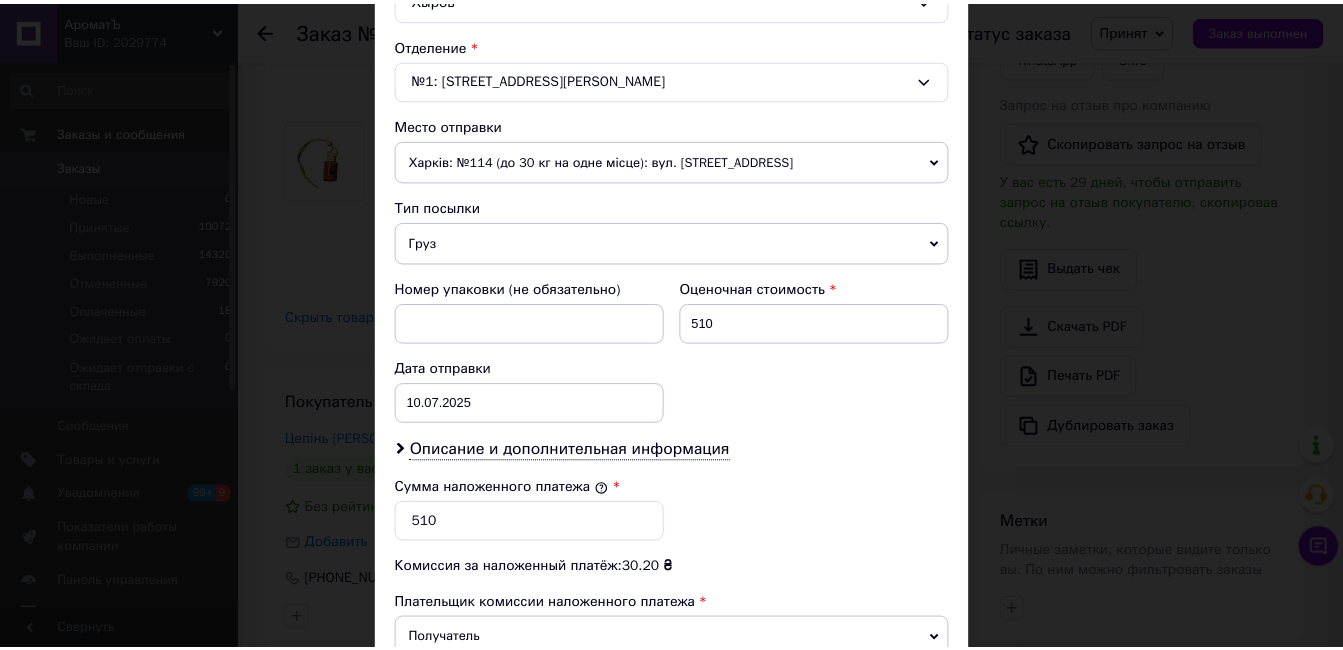 scroll, scrollTop: 800, scrollLeft: 0, axis: vertical 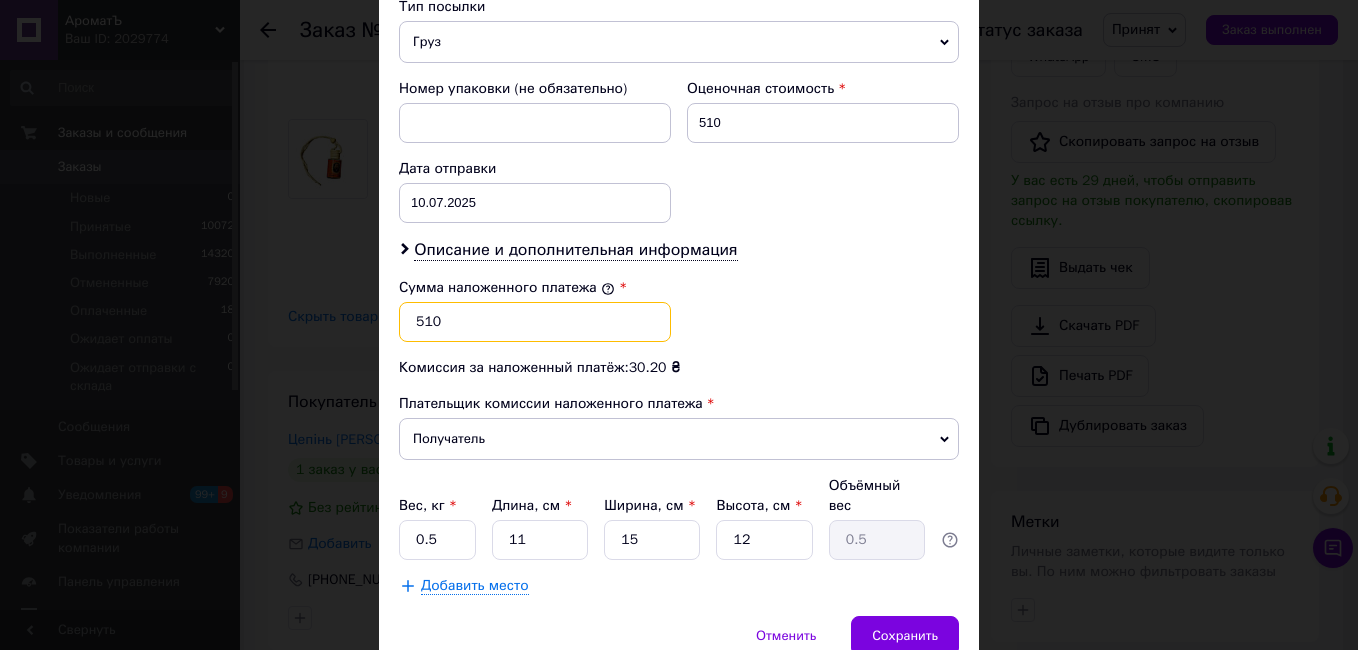 drag, startPoint x: 467, startPoint y: 335, endPoint x: 399, endPoint y: 336, distance: 68.007355 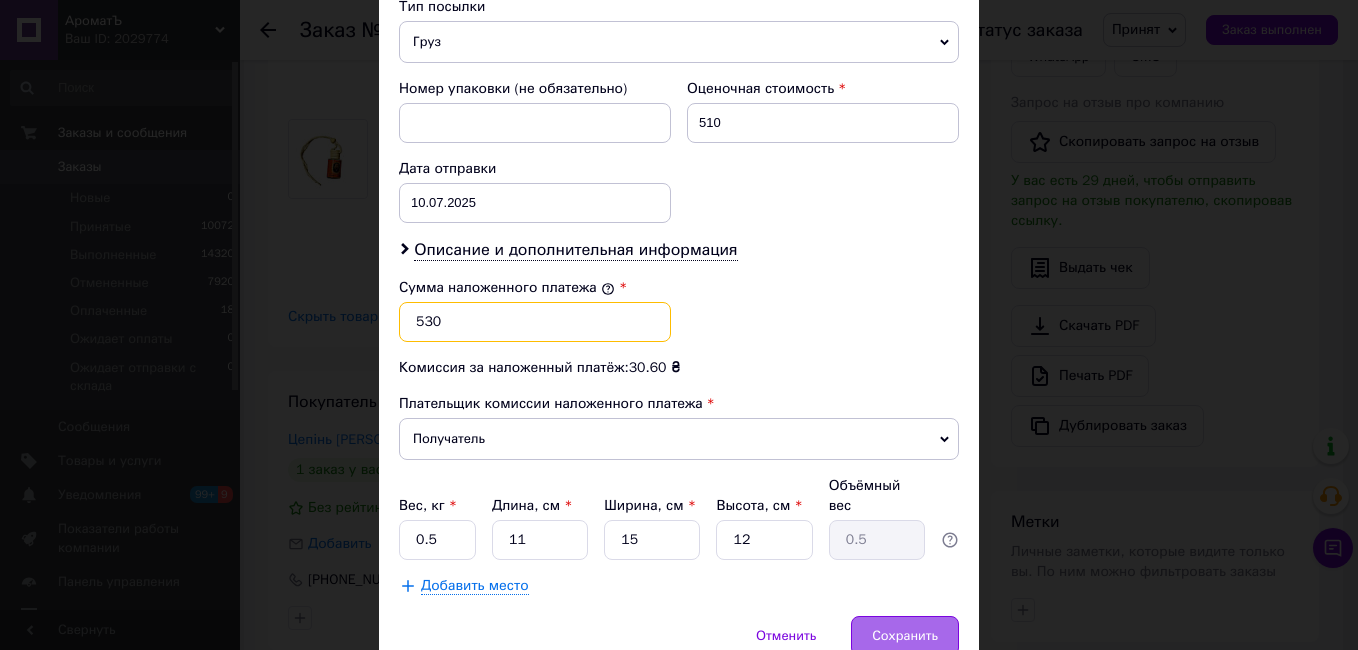 type on "530" 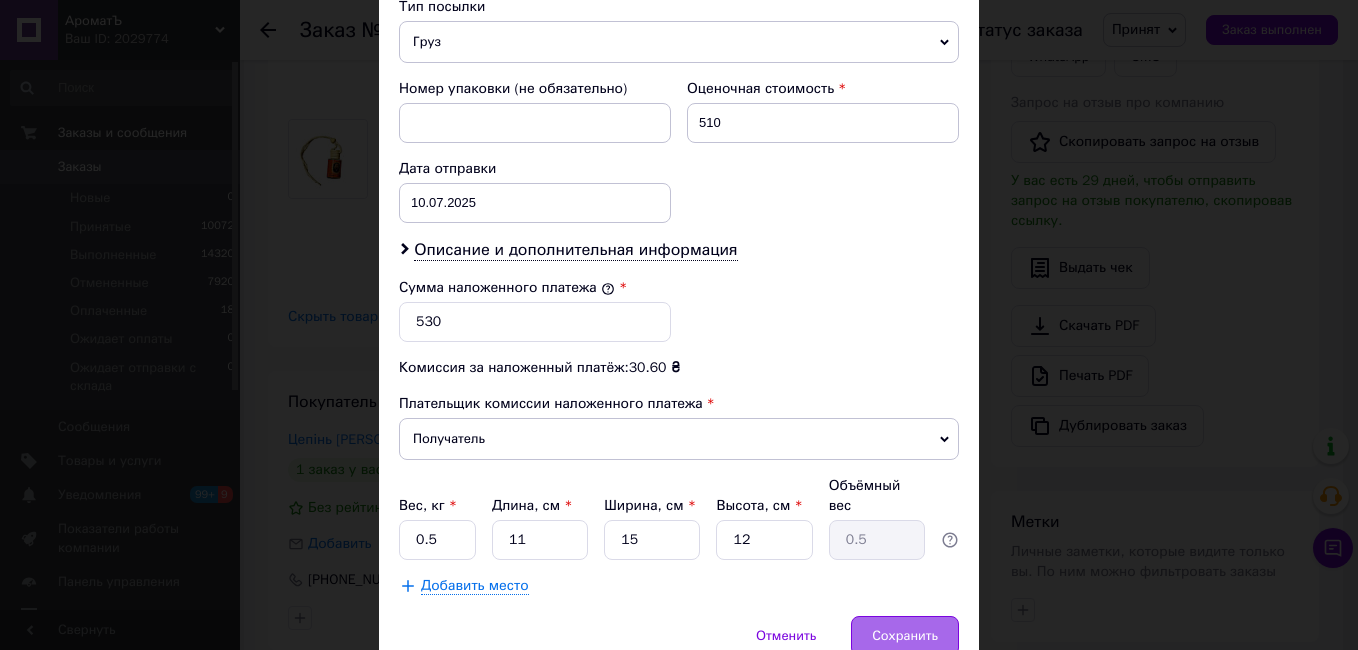 click on "Сохранить" at bounding box center [905, 636] 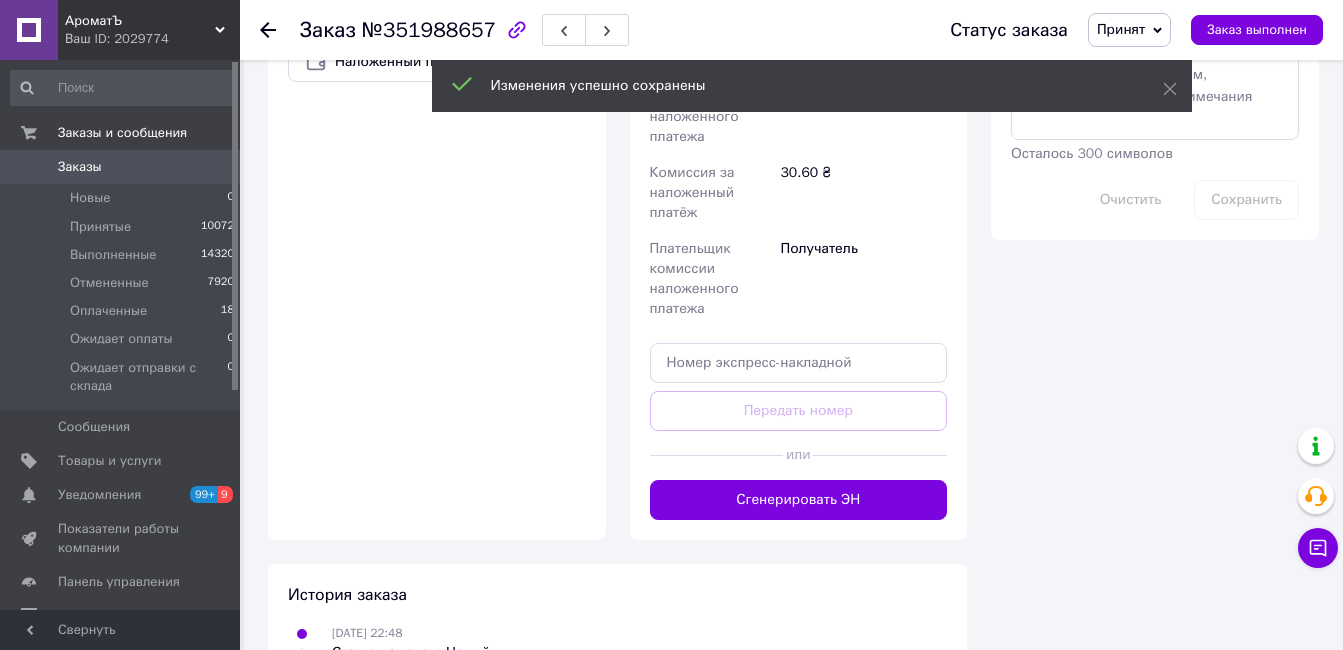 scroll, scrollTop: 1300, scrollLeft: 0, axis: vertical 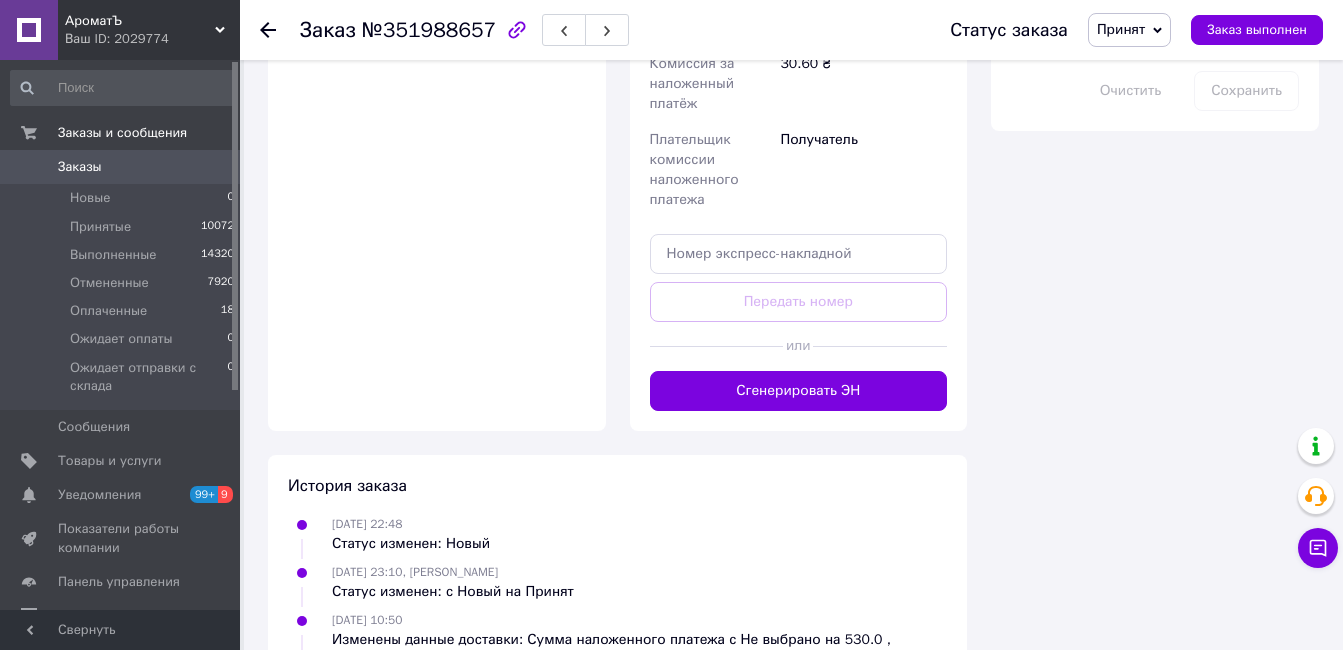 click on "Доставка Редактировать Нова Пошта (бесплатно от 2000 ₴) Получатель Цепінь Марія Телефон получателя +380978016879 Адрес Хыров, №1: ул. Хировская, 133 Дата отправки 10.07.2025 Плательщик Получатель Оценочная стоимость 510 ₴ Сумма наложенного платежа 530 ₴ Комиссия за наложенный платёж 30.60 ₴ Плательщик комиссии наложенного платежа Получатель Передать номер или Сгенерировать ЭН Плательщик Получатель Отправитель Фамилия получателя Цепінь Имя получателя Марія Отчество получателя Телефон получателя +380978016879 Тип доставки В отделении Курьером В почтомате Город Отделение" at bounding box center (799, 1) 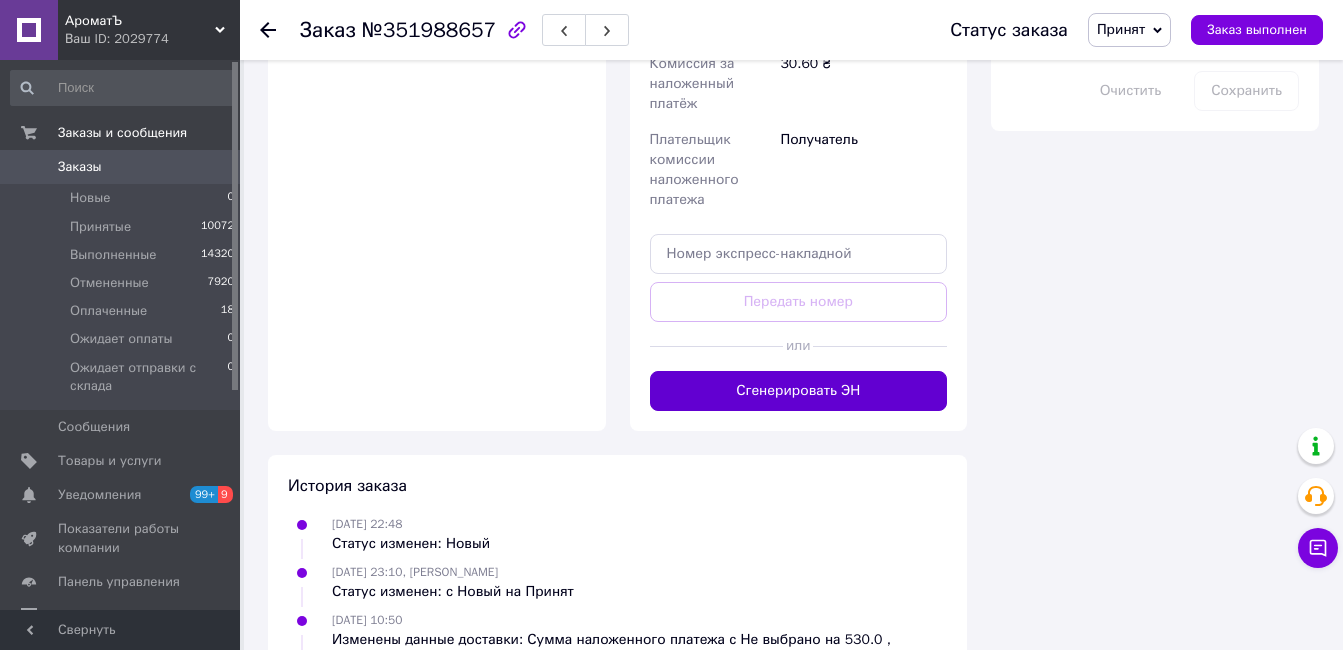 click on "Сгенерировать ЭН" at bounding box center [799, 391] 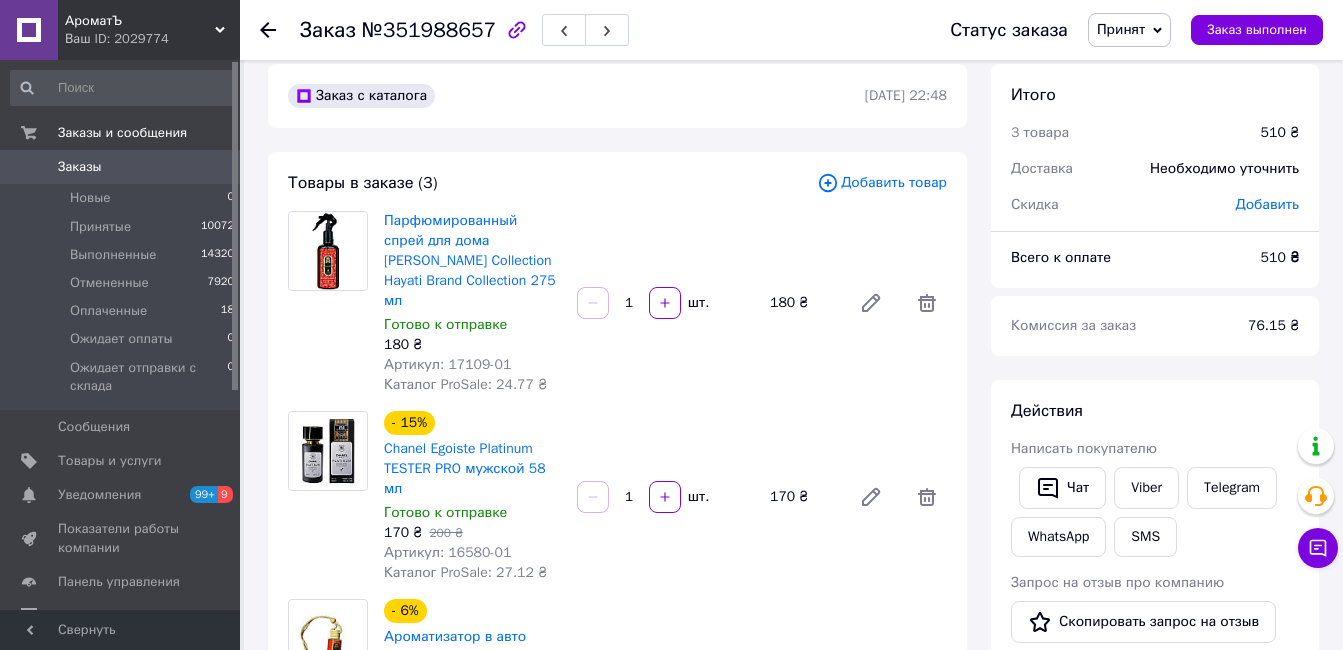 scroll, scrollTop: 0, scrollLeft: 0, axis: both 